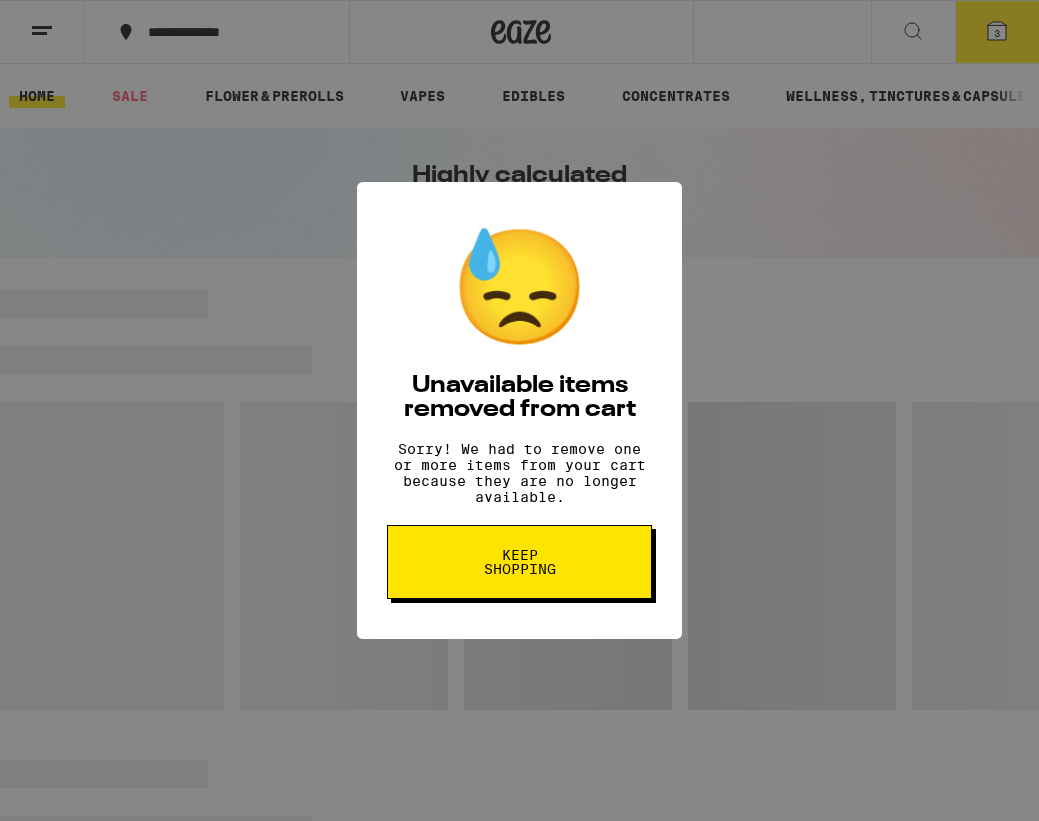 scroll, scrollTop: 0, scrollLeft: 0, axis: both 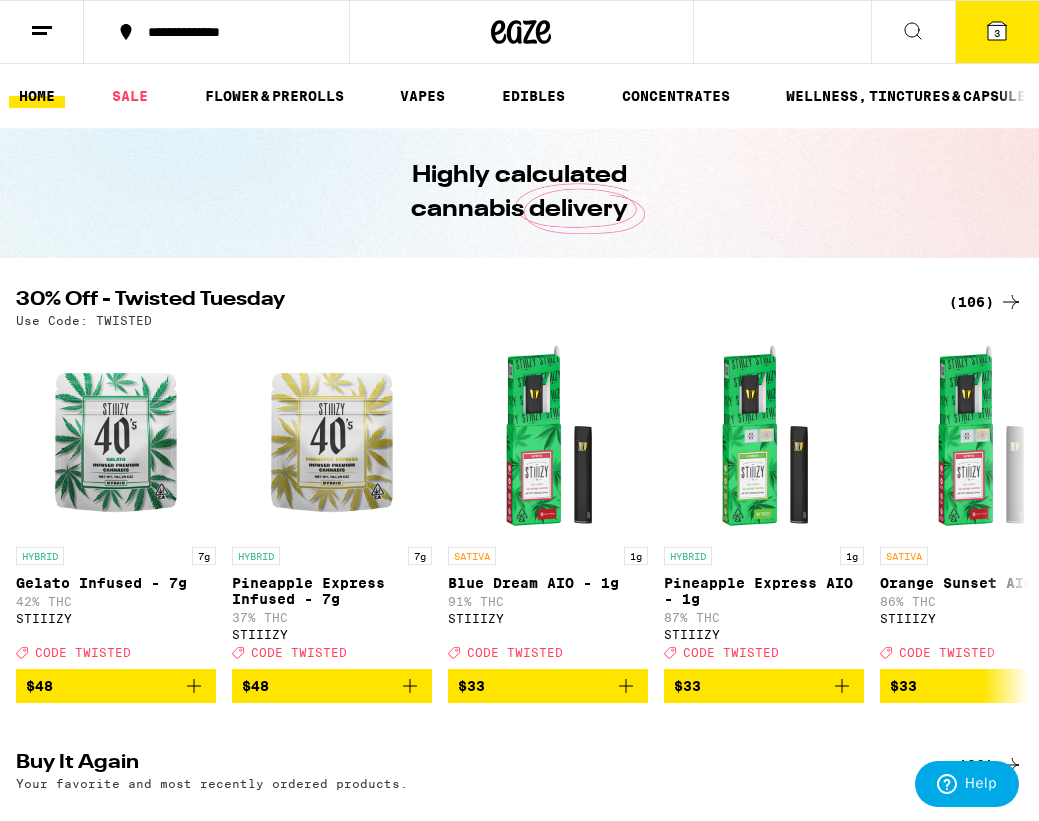 click on "(106)" at bounding box center [986, 302] 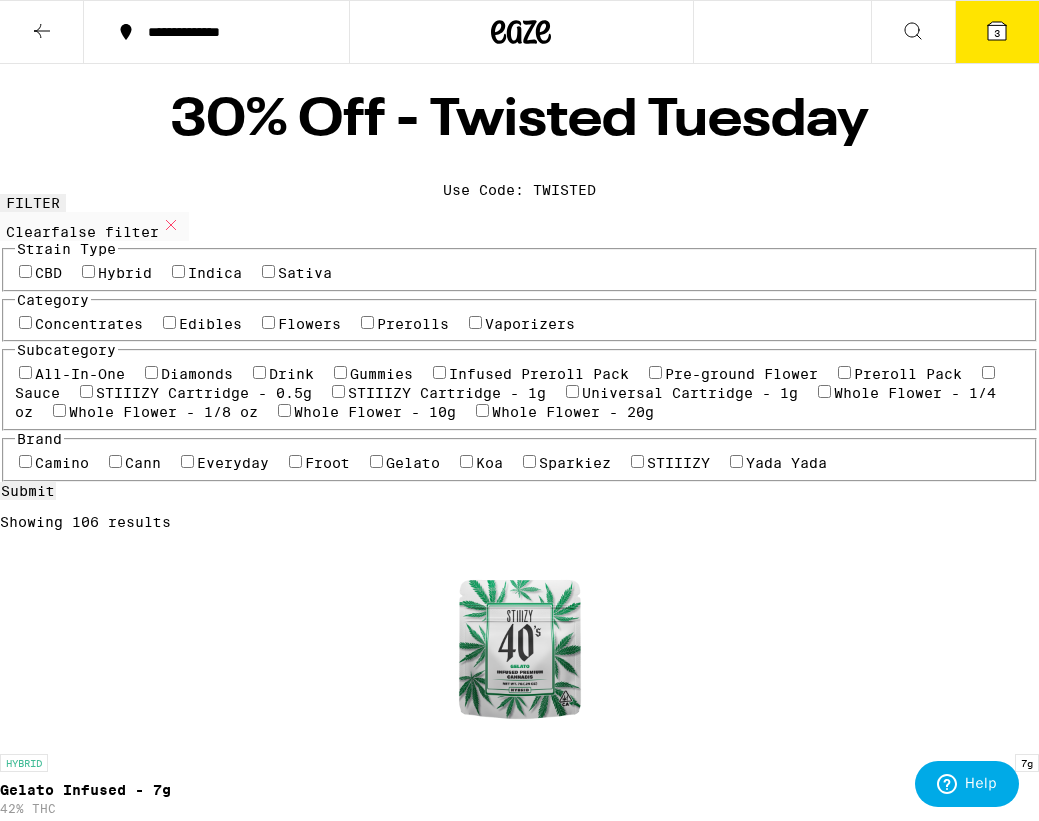 click on "Flowers" at bounding box center (309, 324) 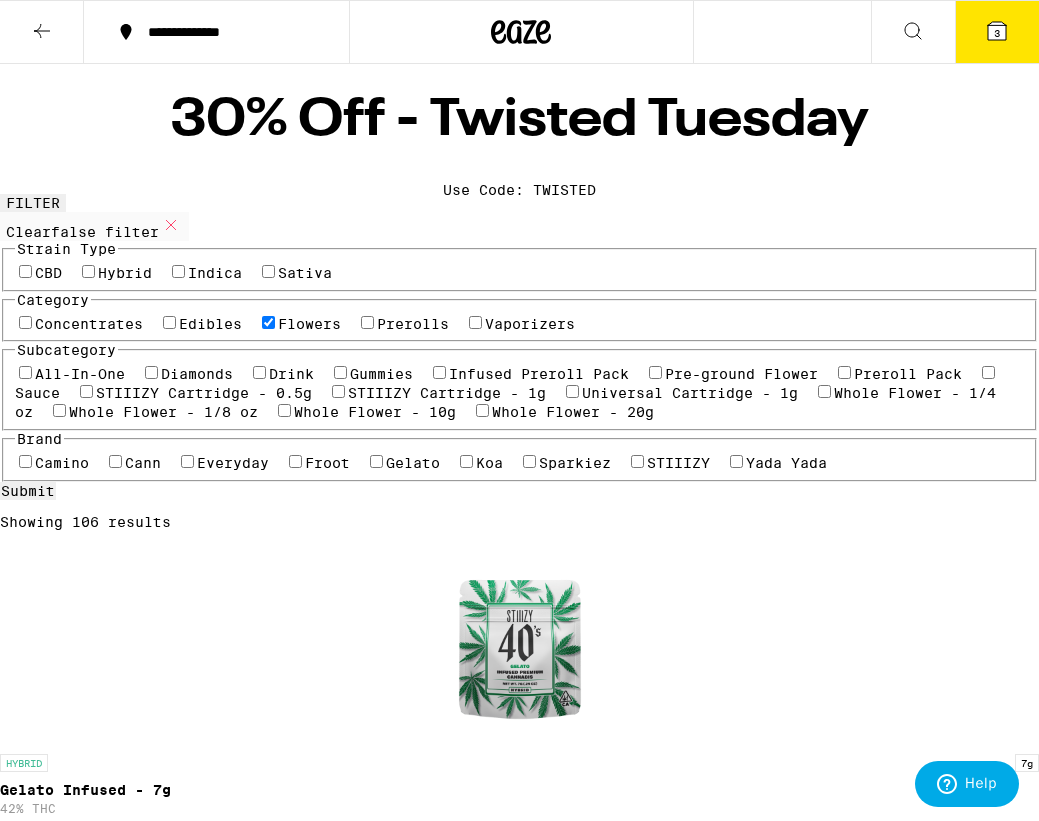 checkbox on "true" 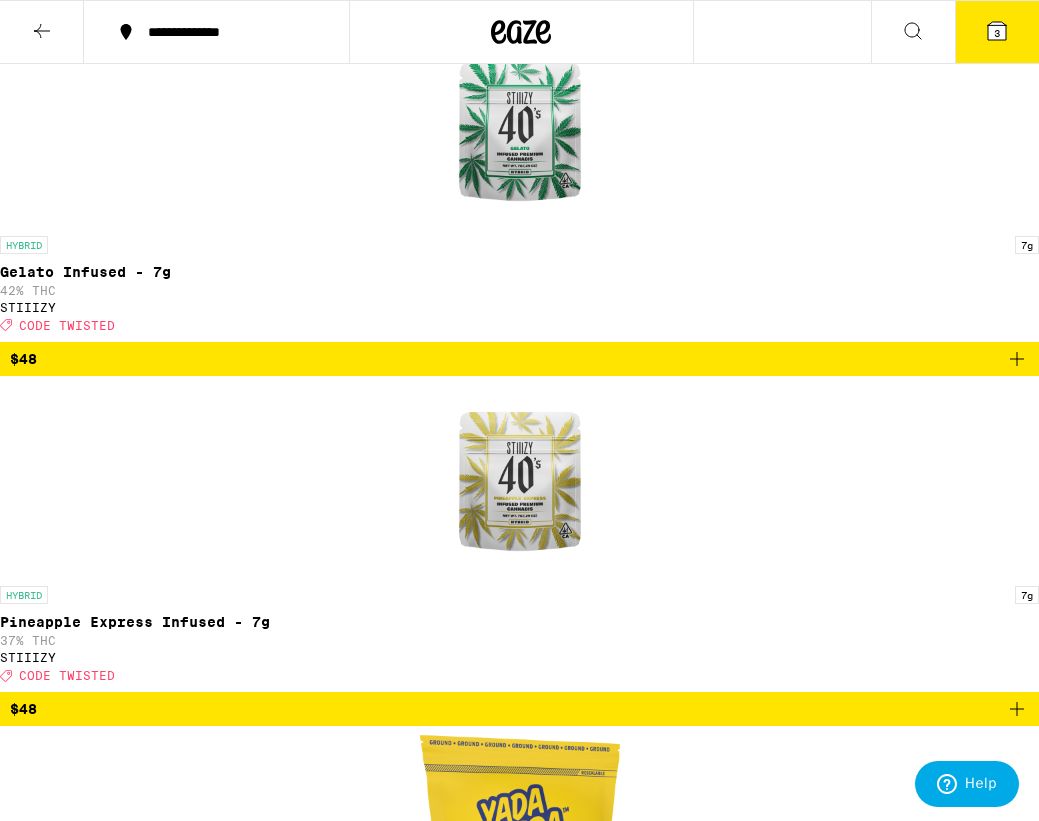 scroll, scrollTop: 534, scrollLeft: 0, axis: vertical 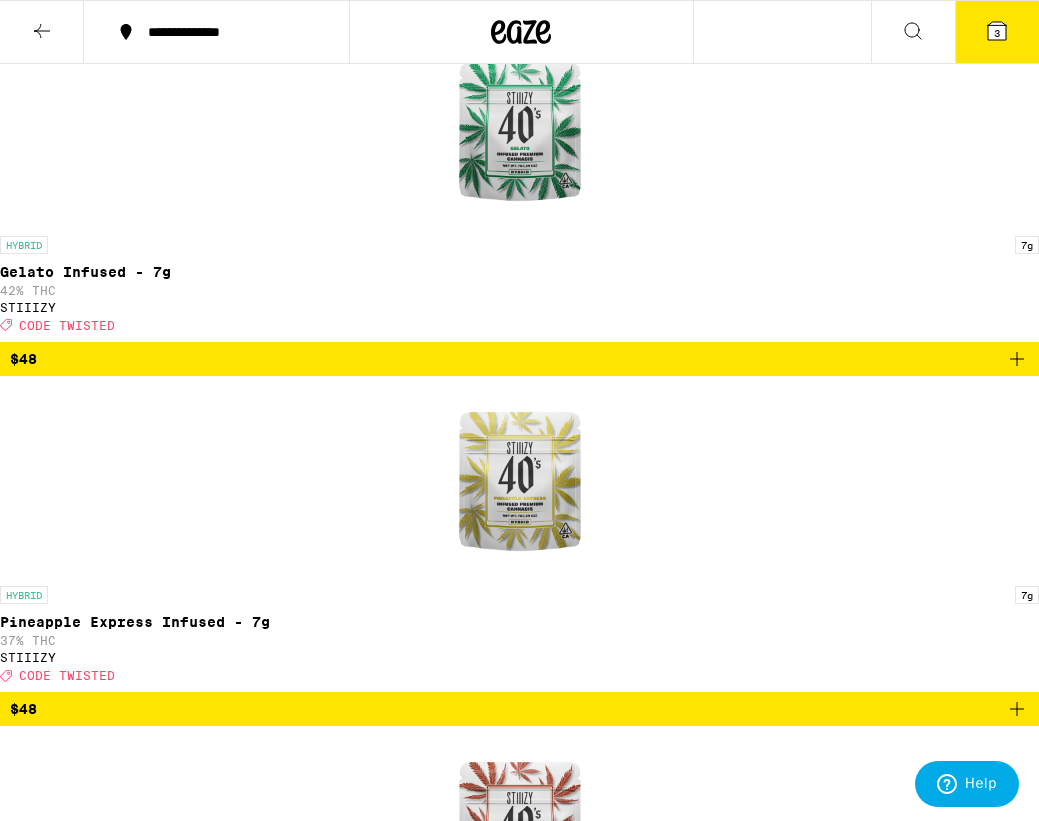 click on "Whole Flower - 10g" at bounding box center (375, -106) 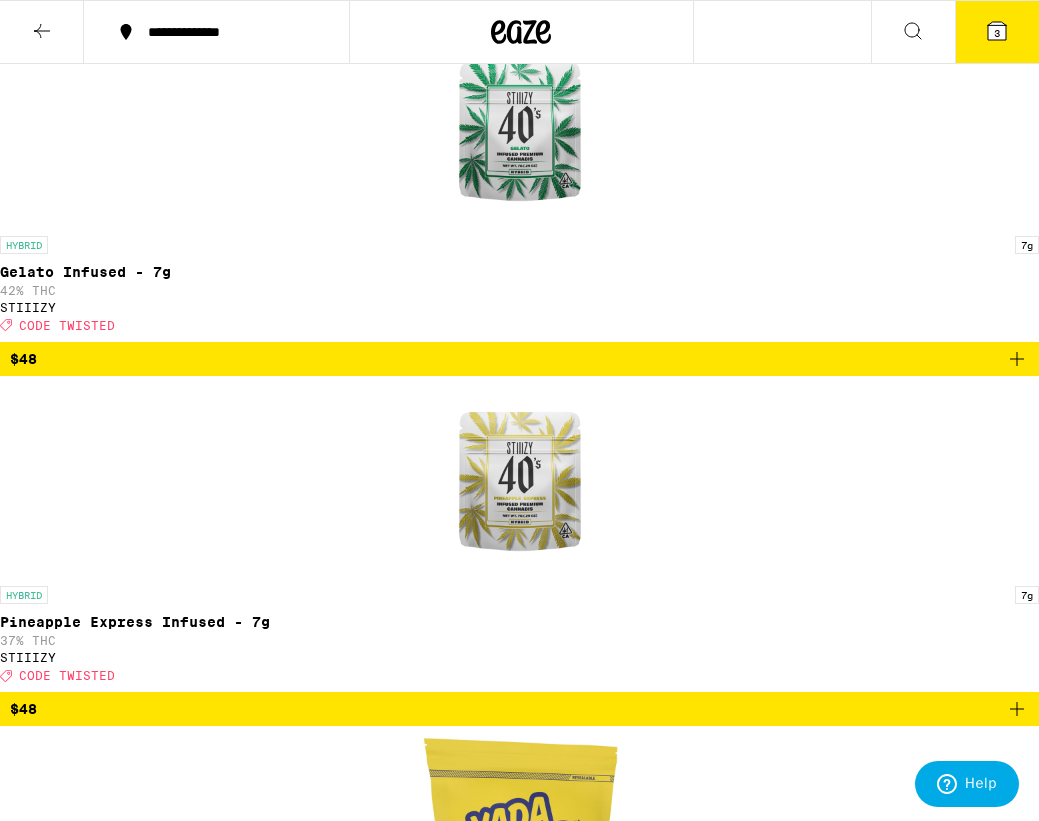 click on "Whole Flower - 20g" at bounding box center (573, -106) 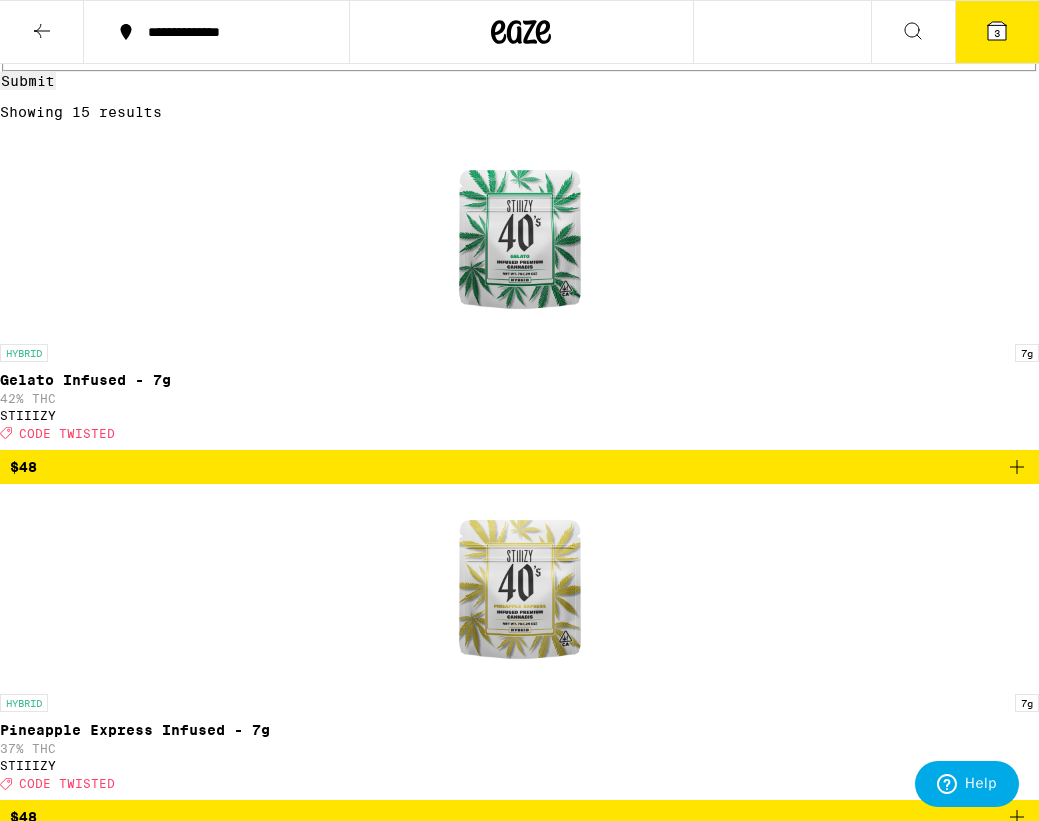 scroll, scrollTop: 427, scrollLeft: 0, axis: vertical 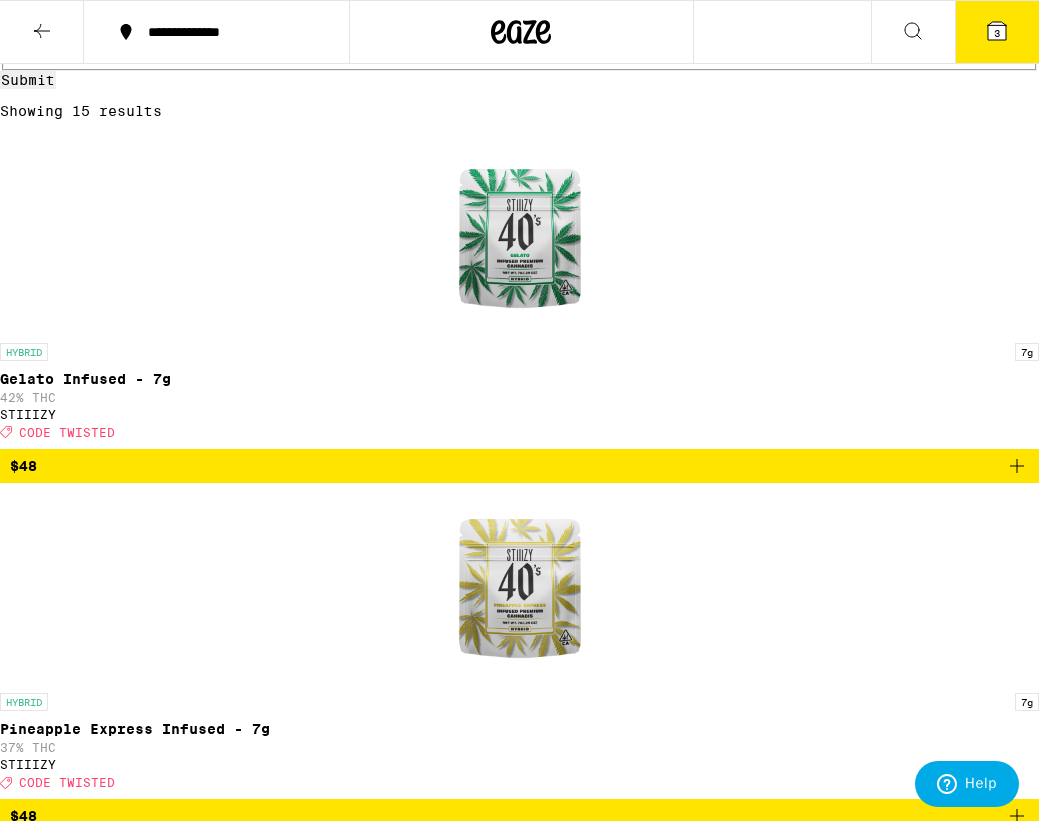 click on "Pre-ground Flower" at bounding box center (741, -37) 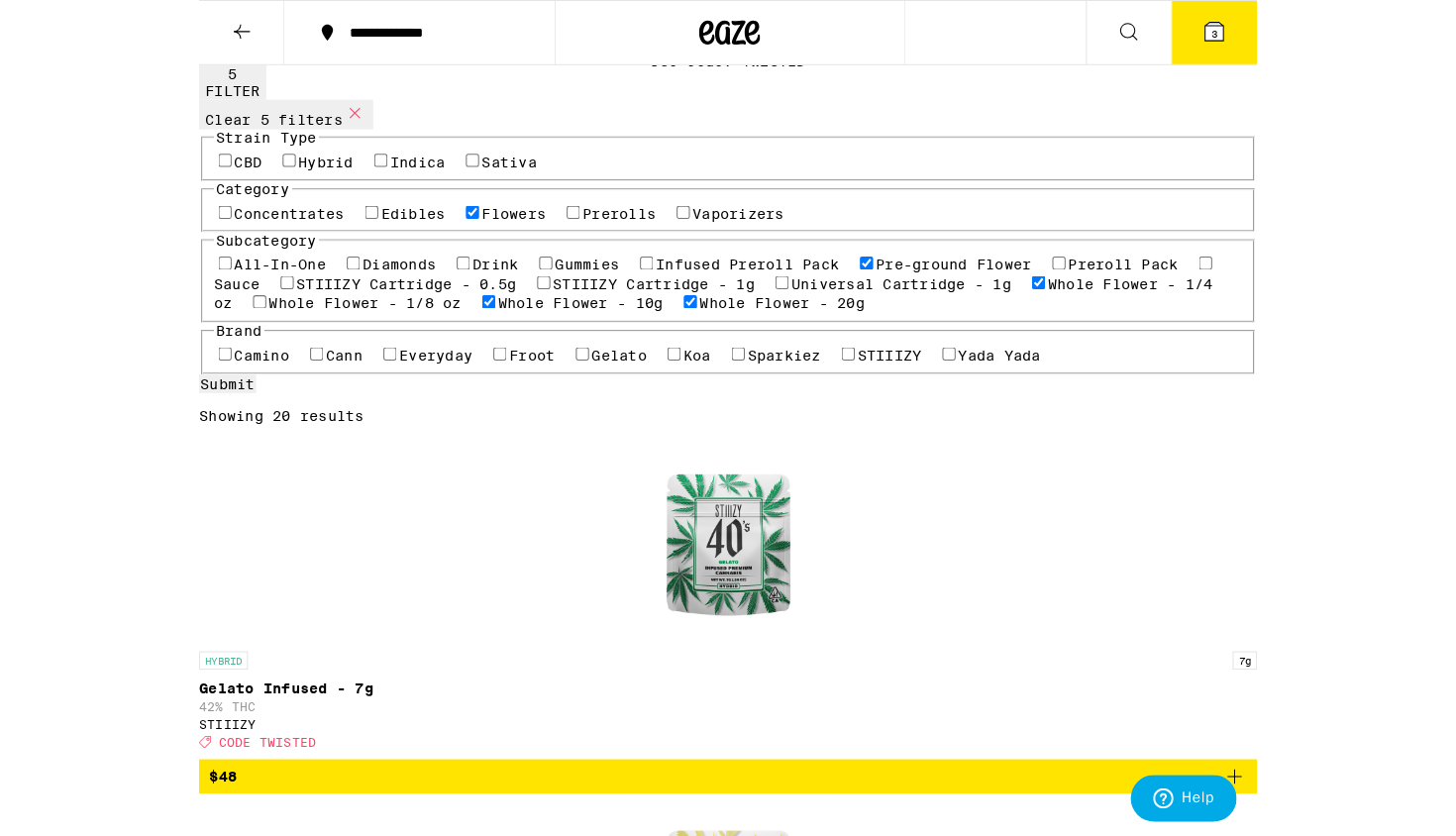 scroll, scrollTop: 131, scrollLeft: 0, axis: vertical 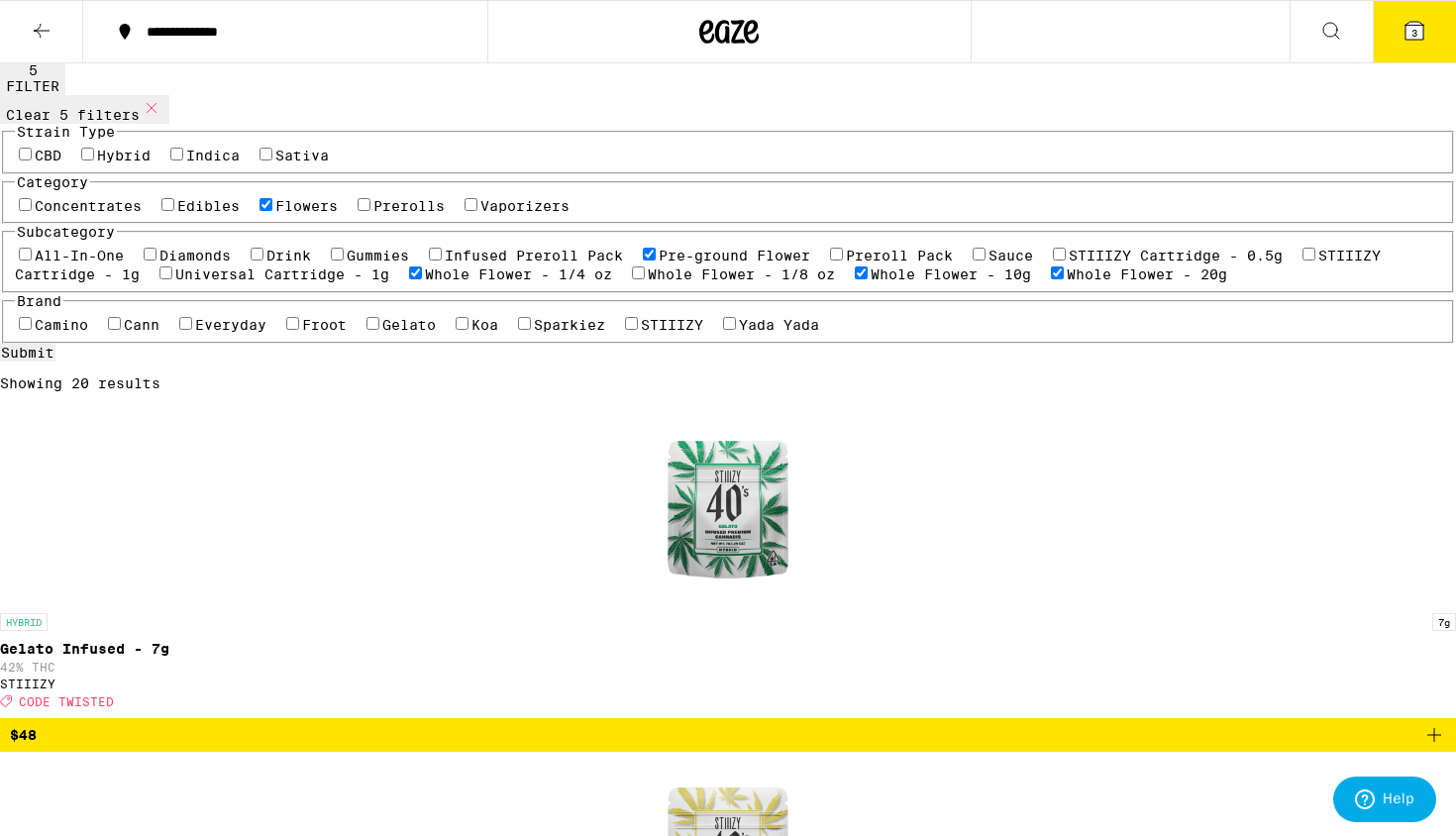 click 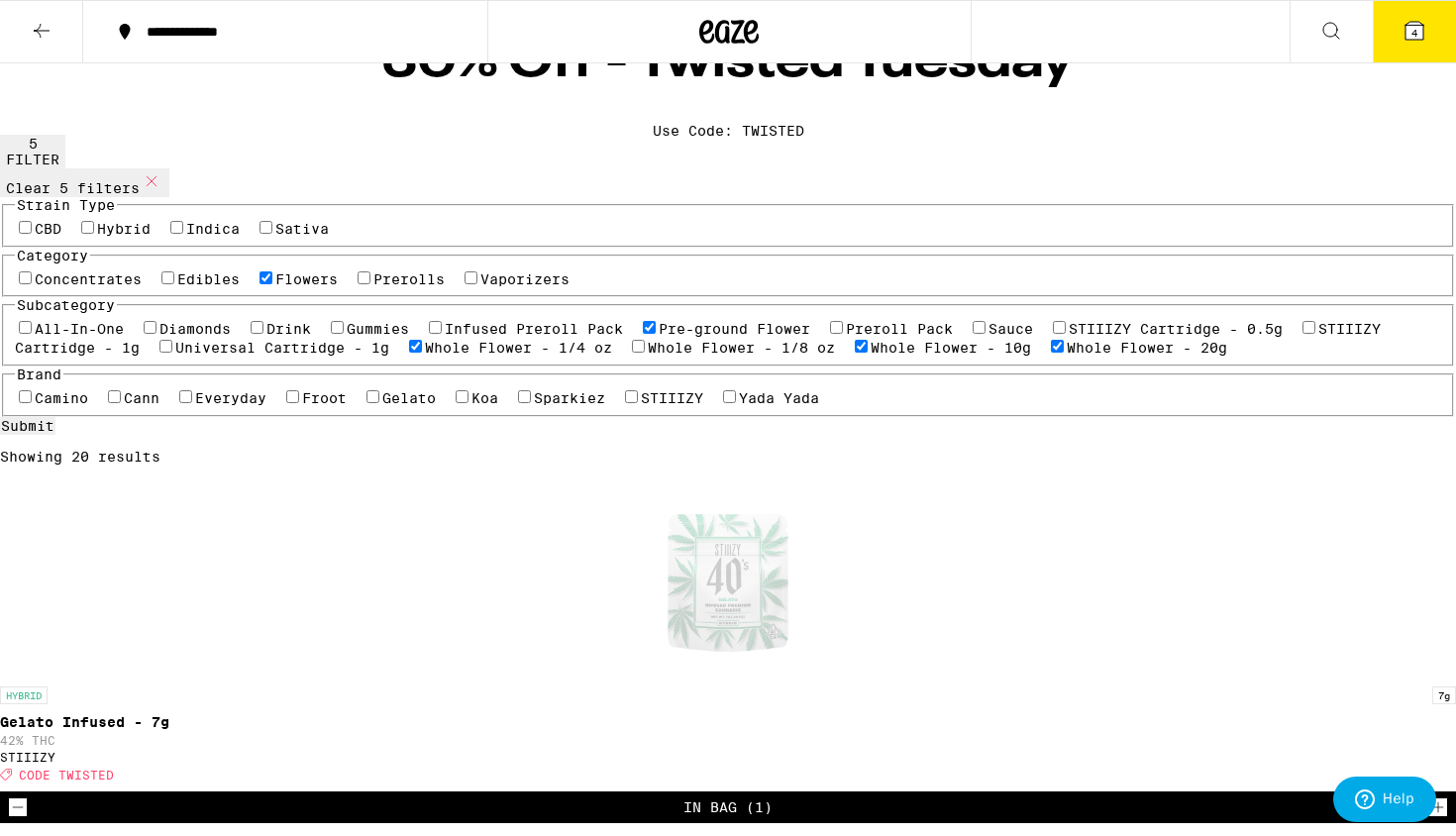 scroll, scrollTop: 52, scrollLeft: 0, axis: vertical 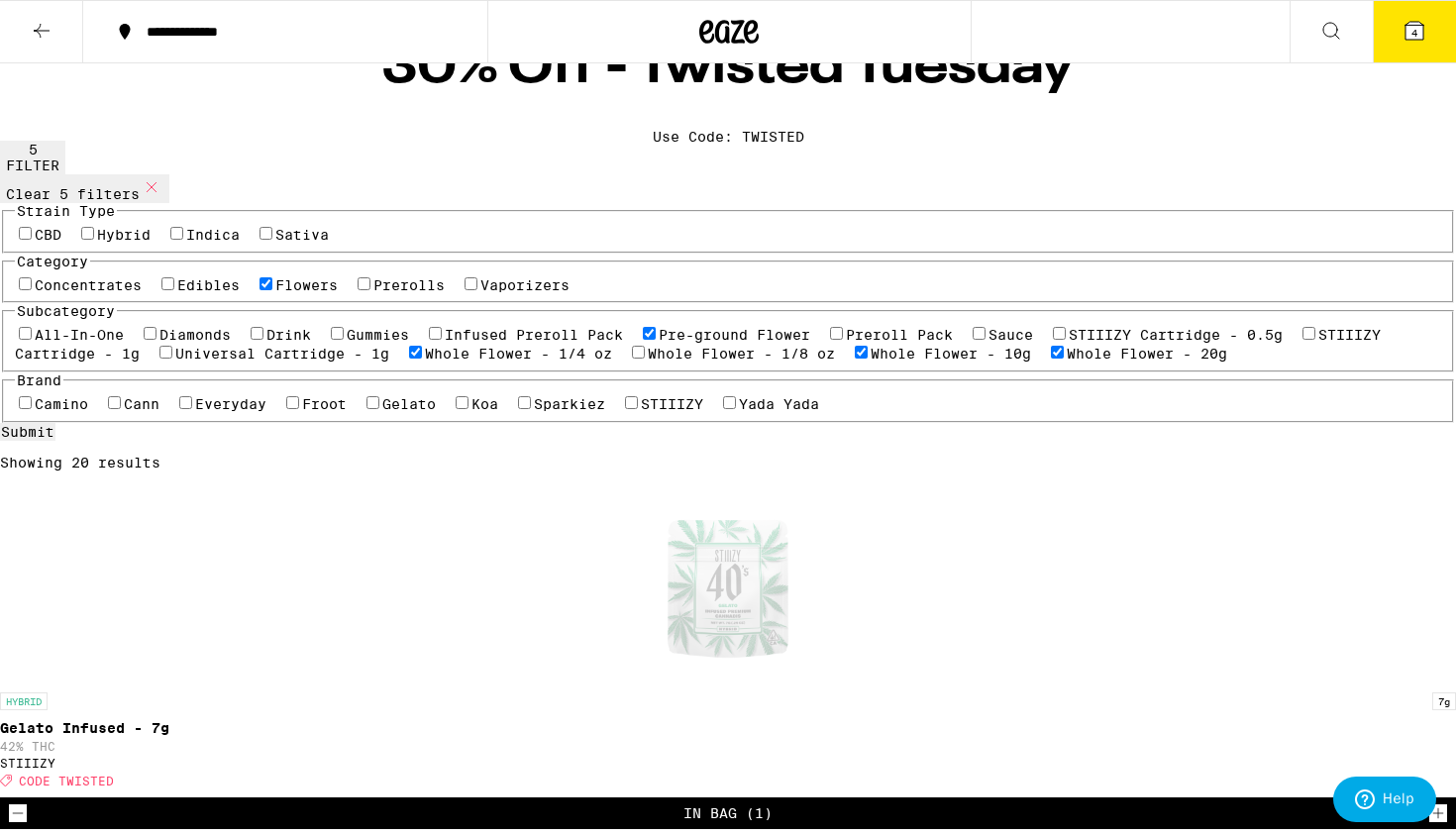 click 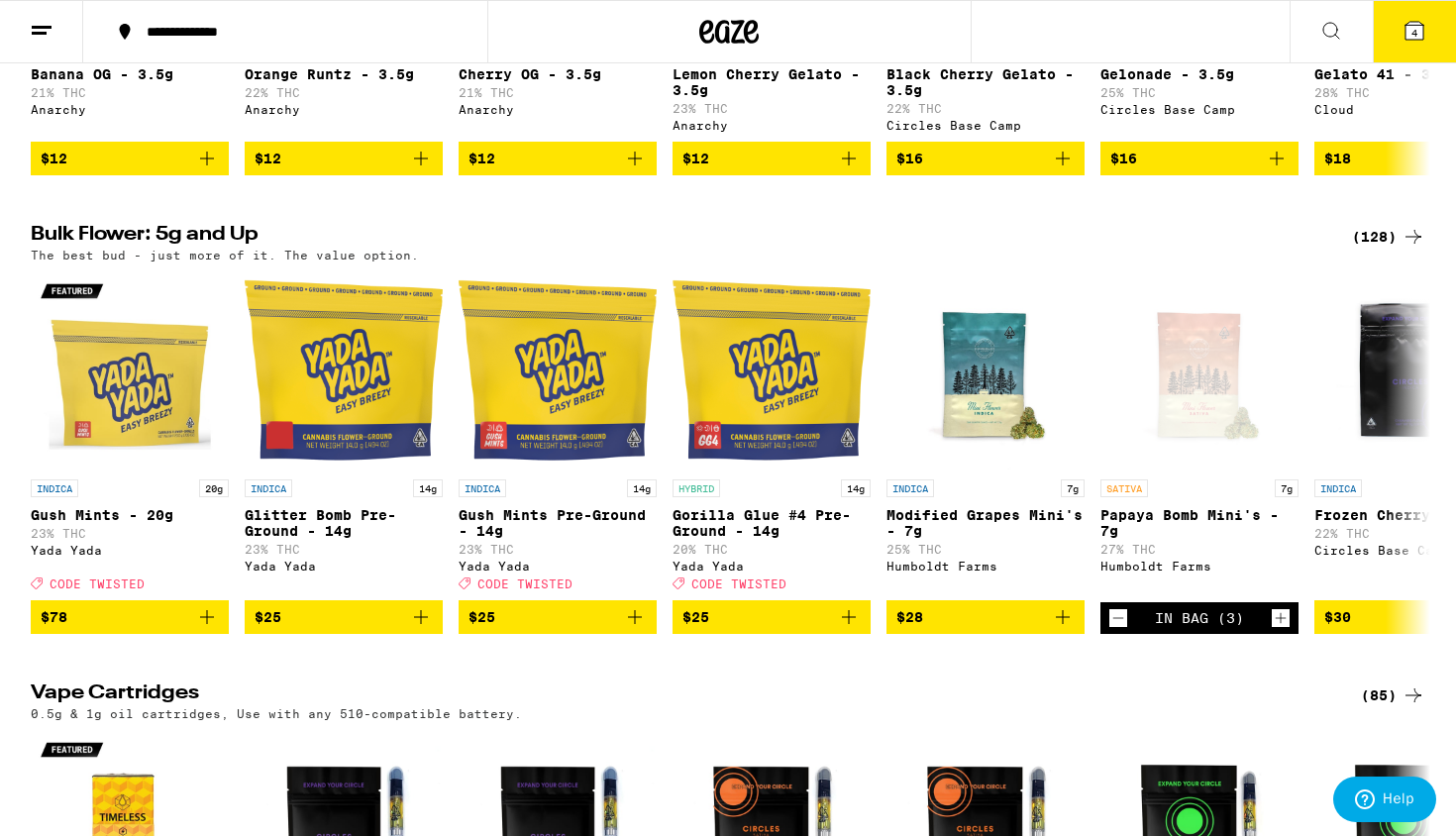 scroll, scrollTop: 1425, scrollLeft: 0, axis: vertical 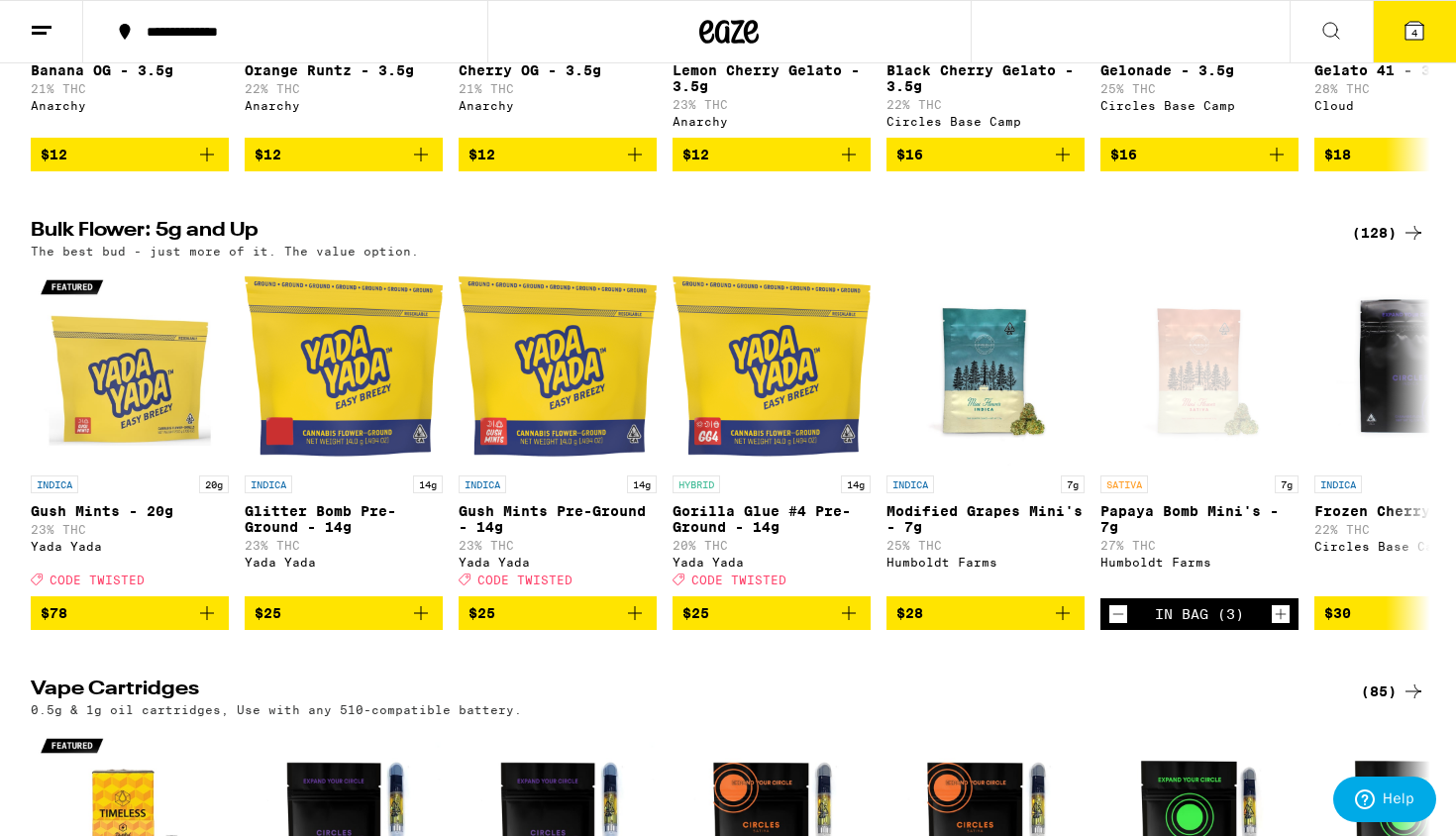 click on "(128)" at bounding box center (1389, 233) 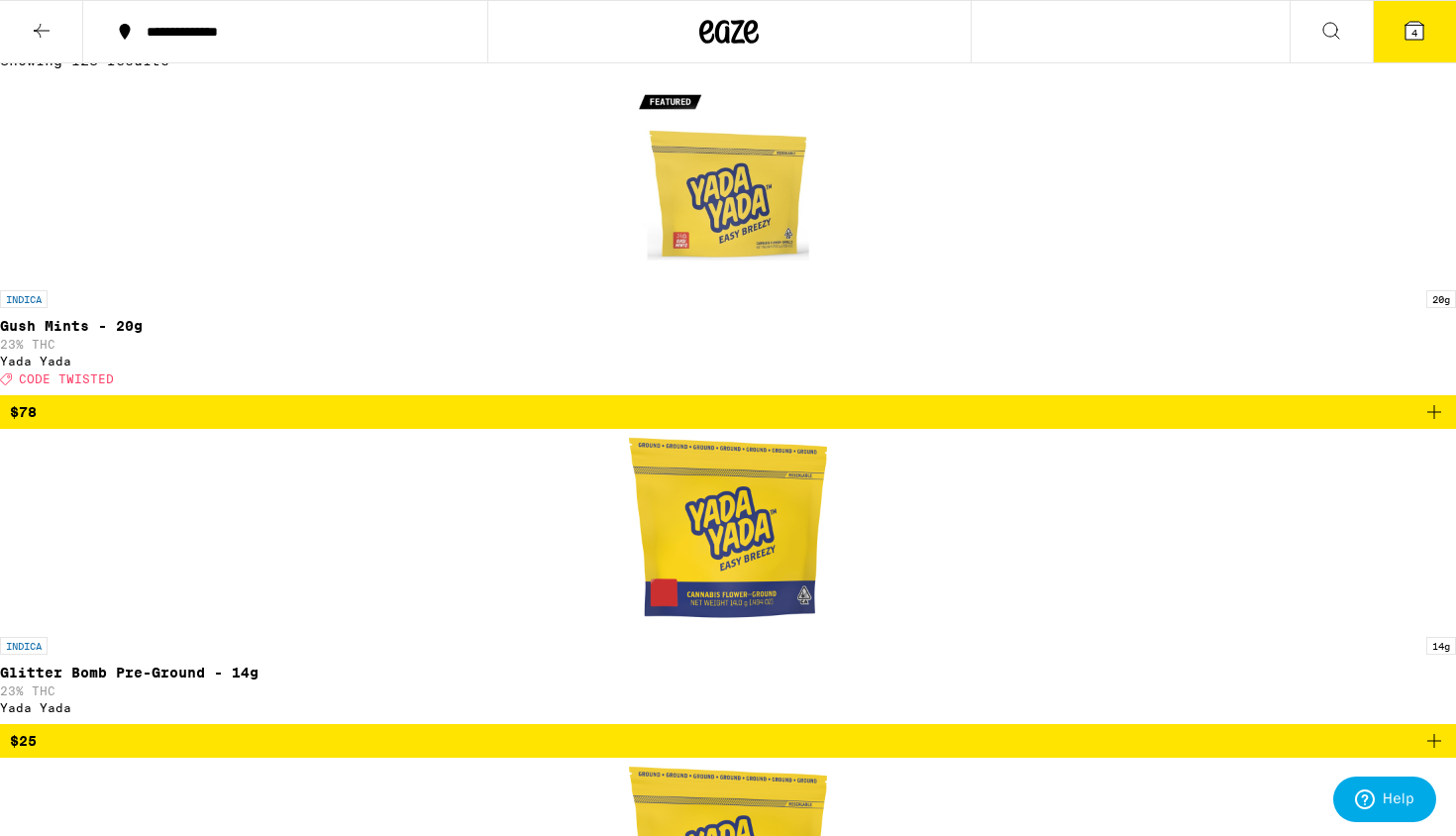scroll, scrollTop: 404, scrollLeft: 0, axis: vertical 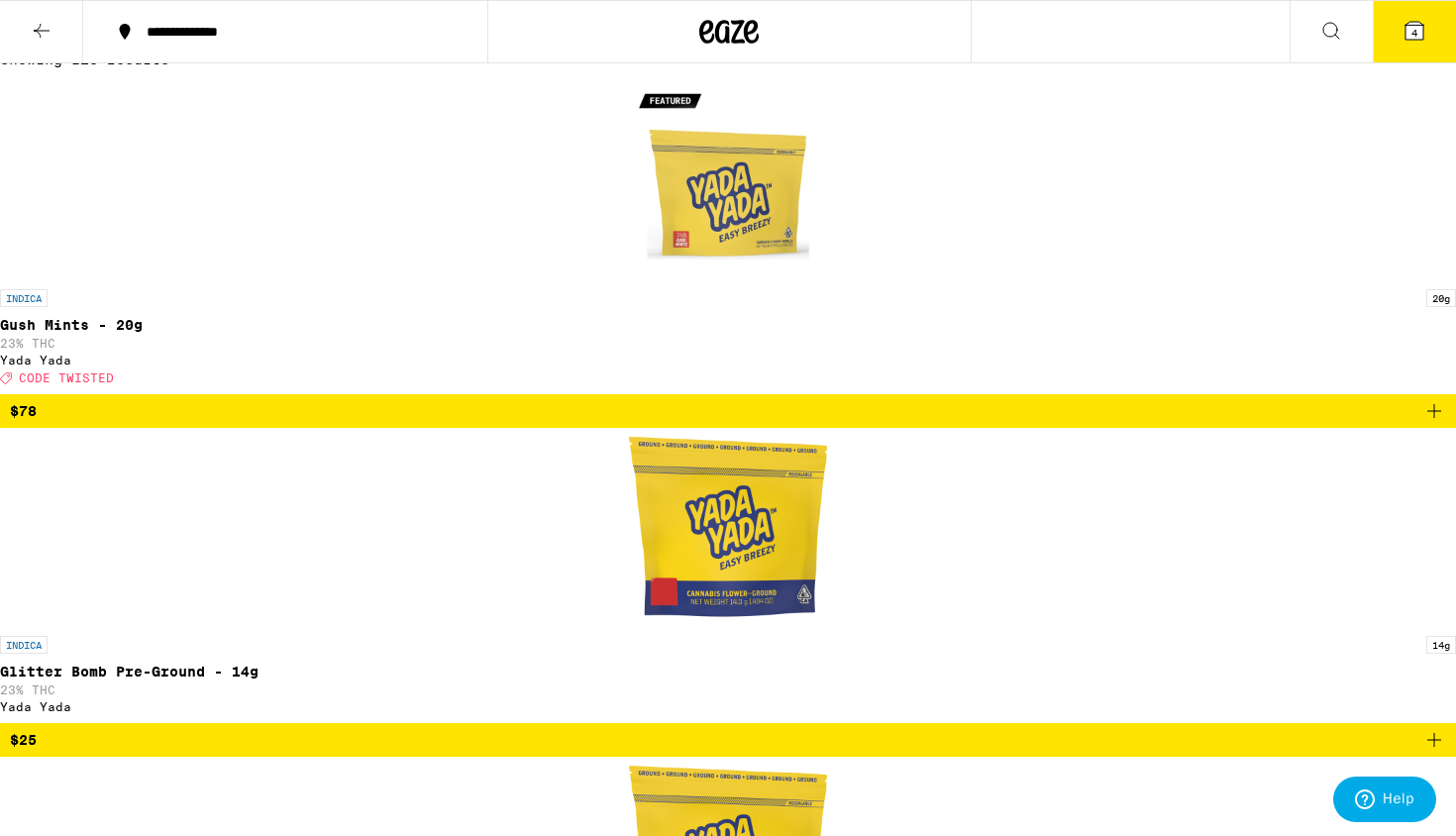 click 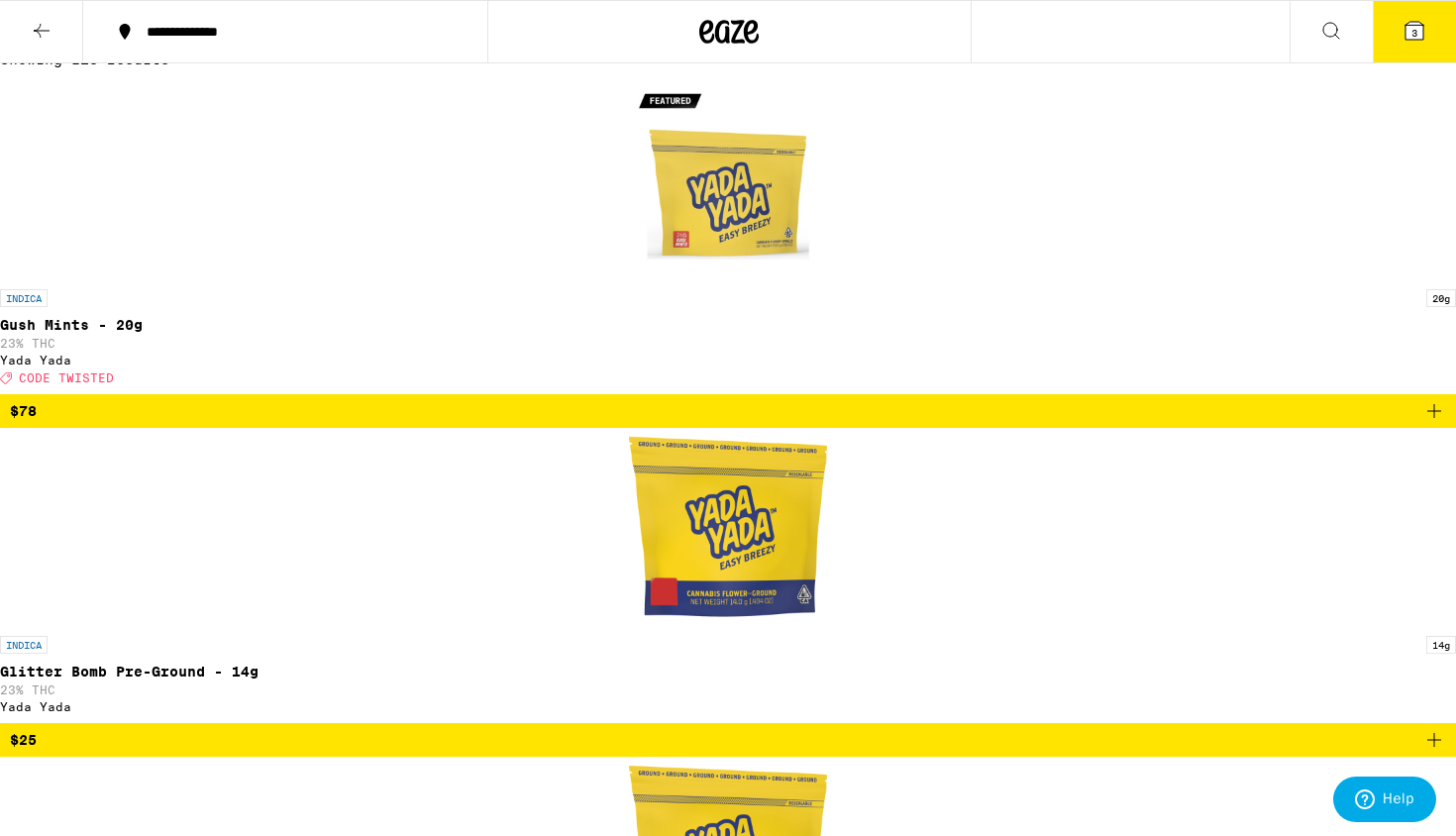 click 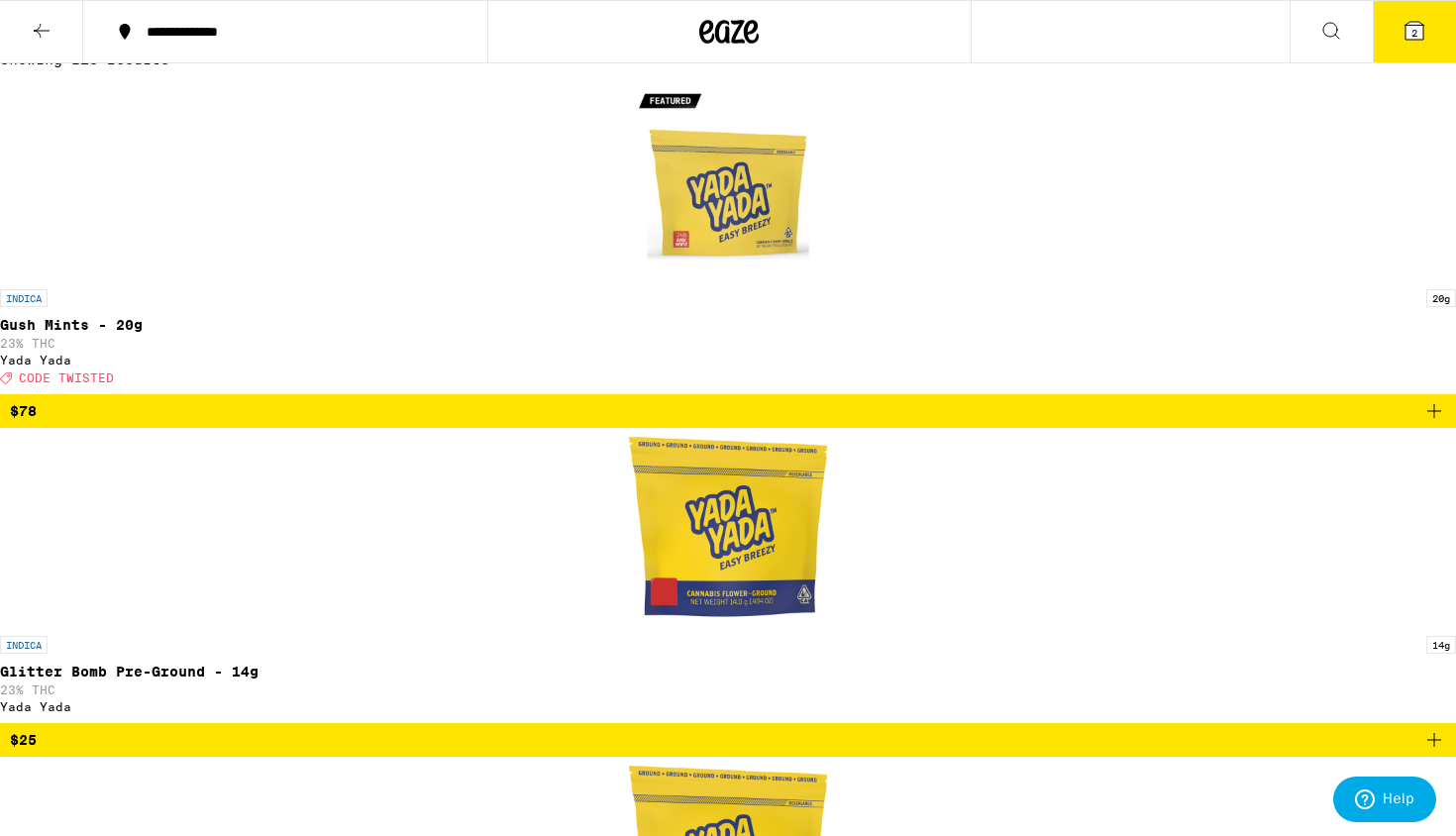 click 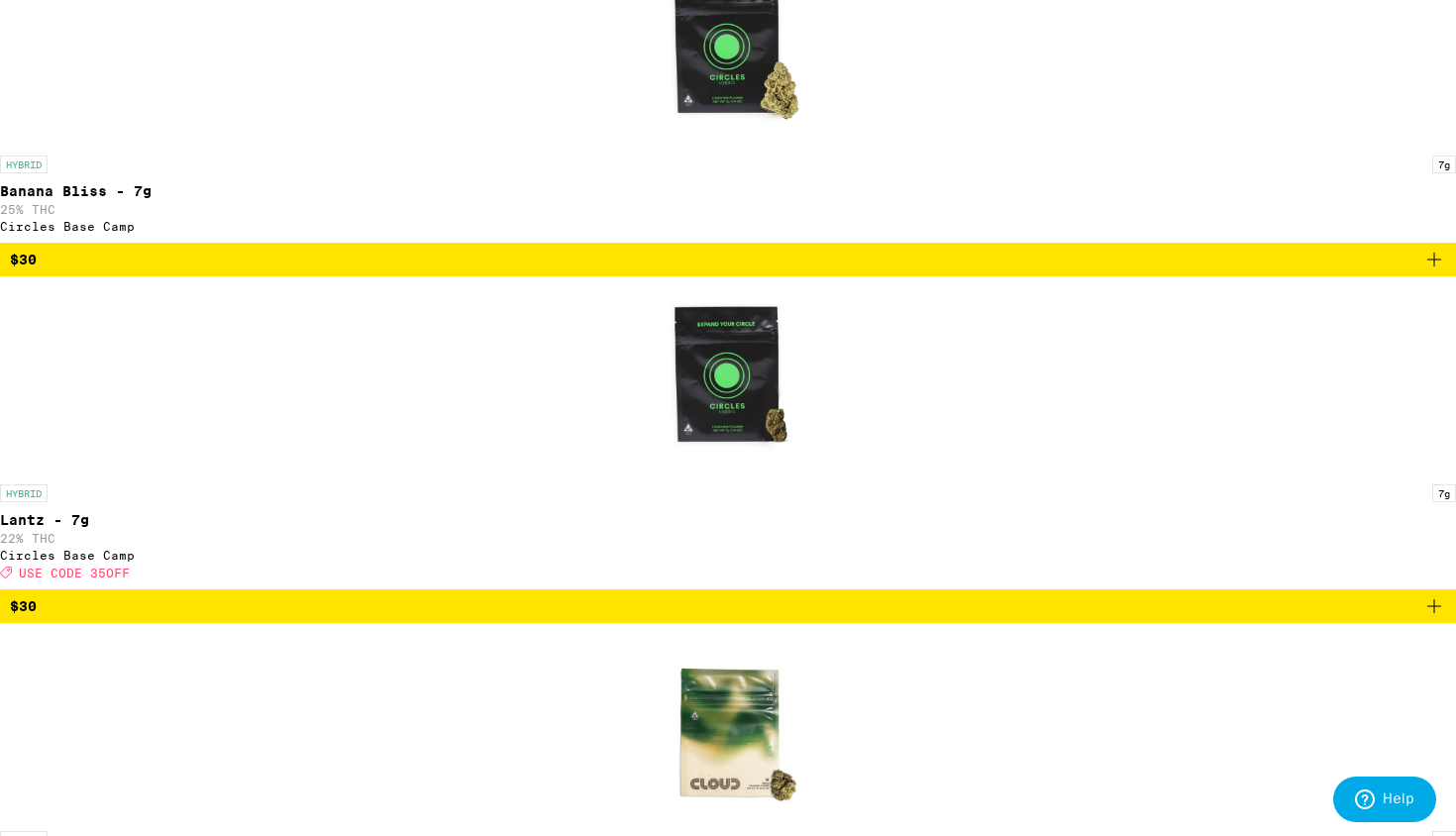 scroll, scrollTop: 3898, scrollLeft: 0, axis: vertical 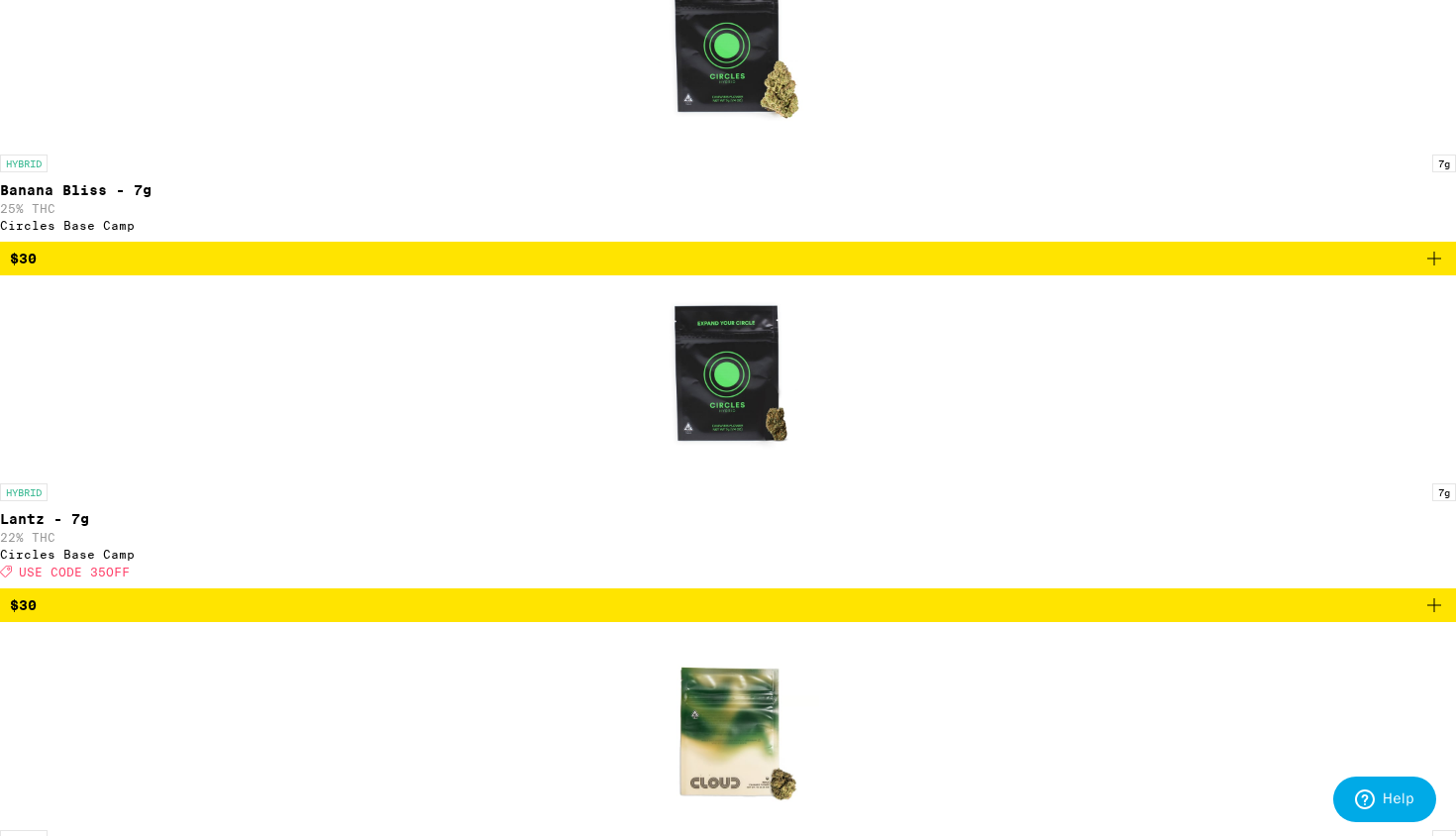 click 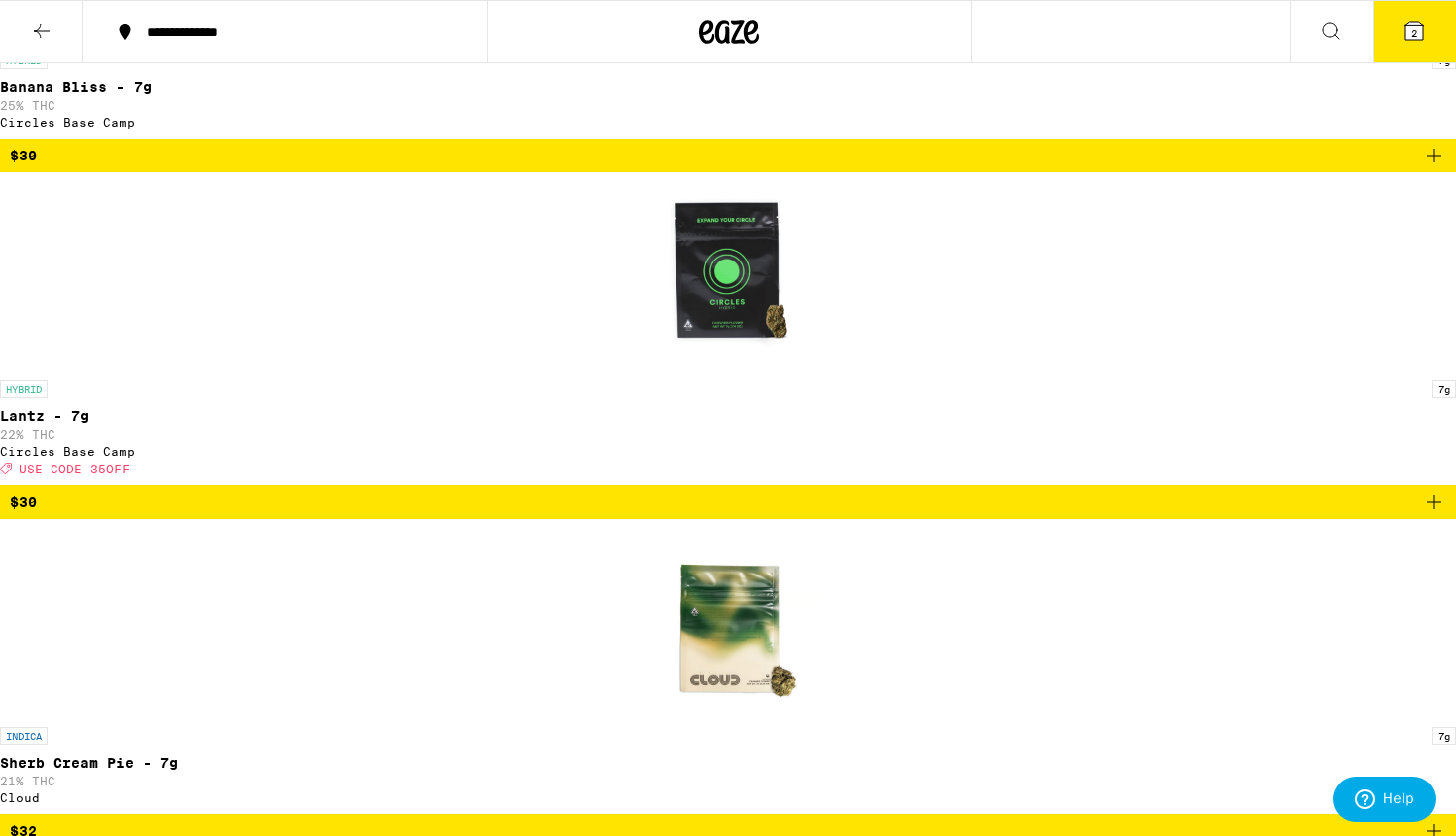 scroll, scrollTop: 3954, scrollLeft: 0, axis: vertical 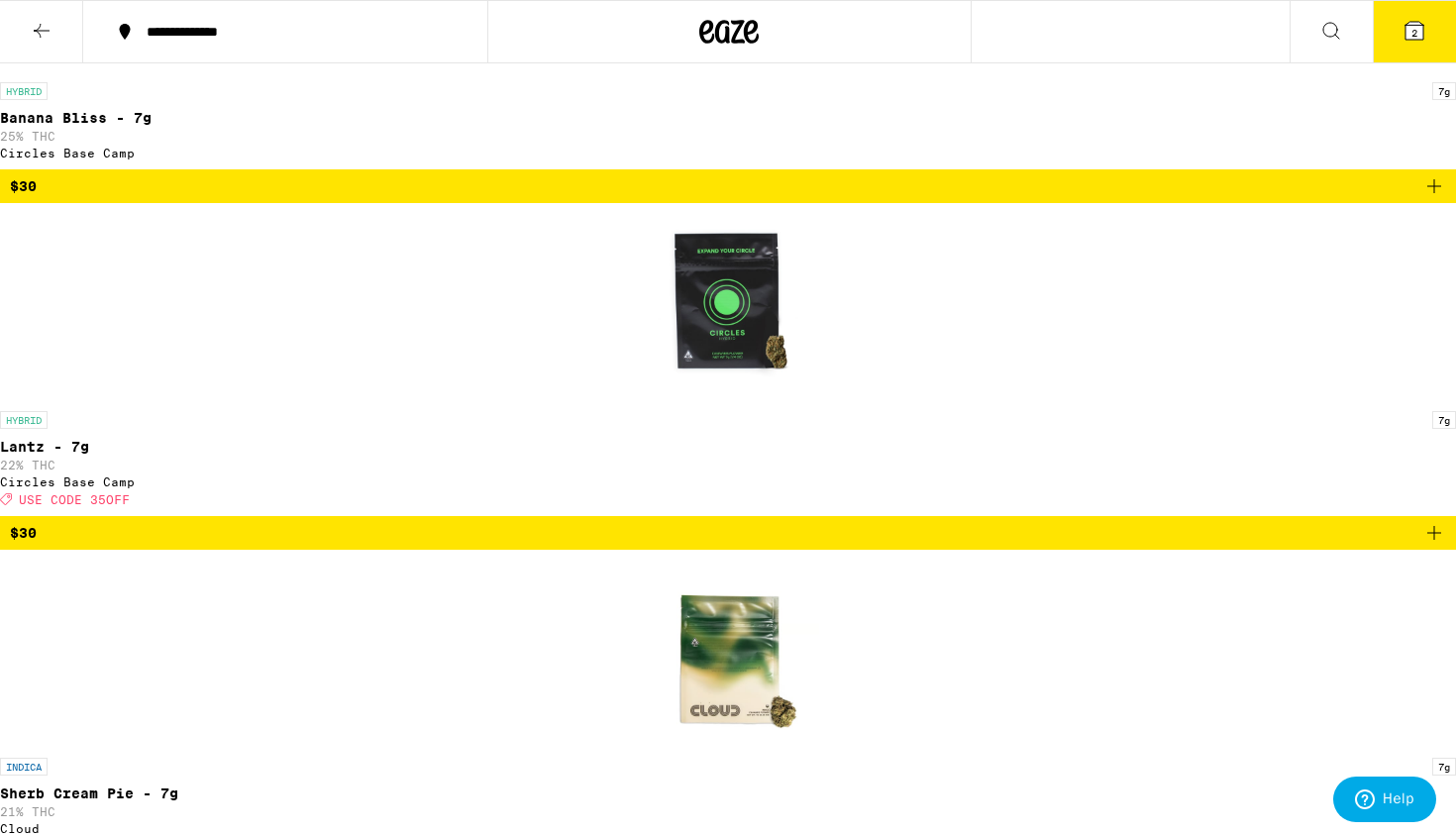 click 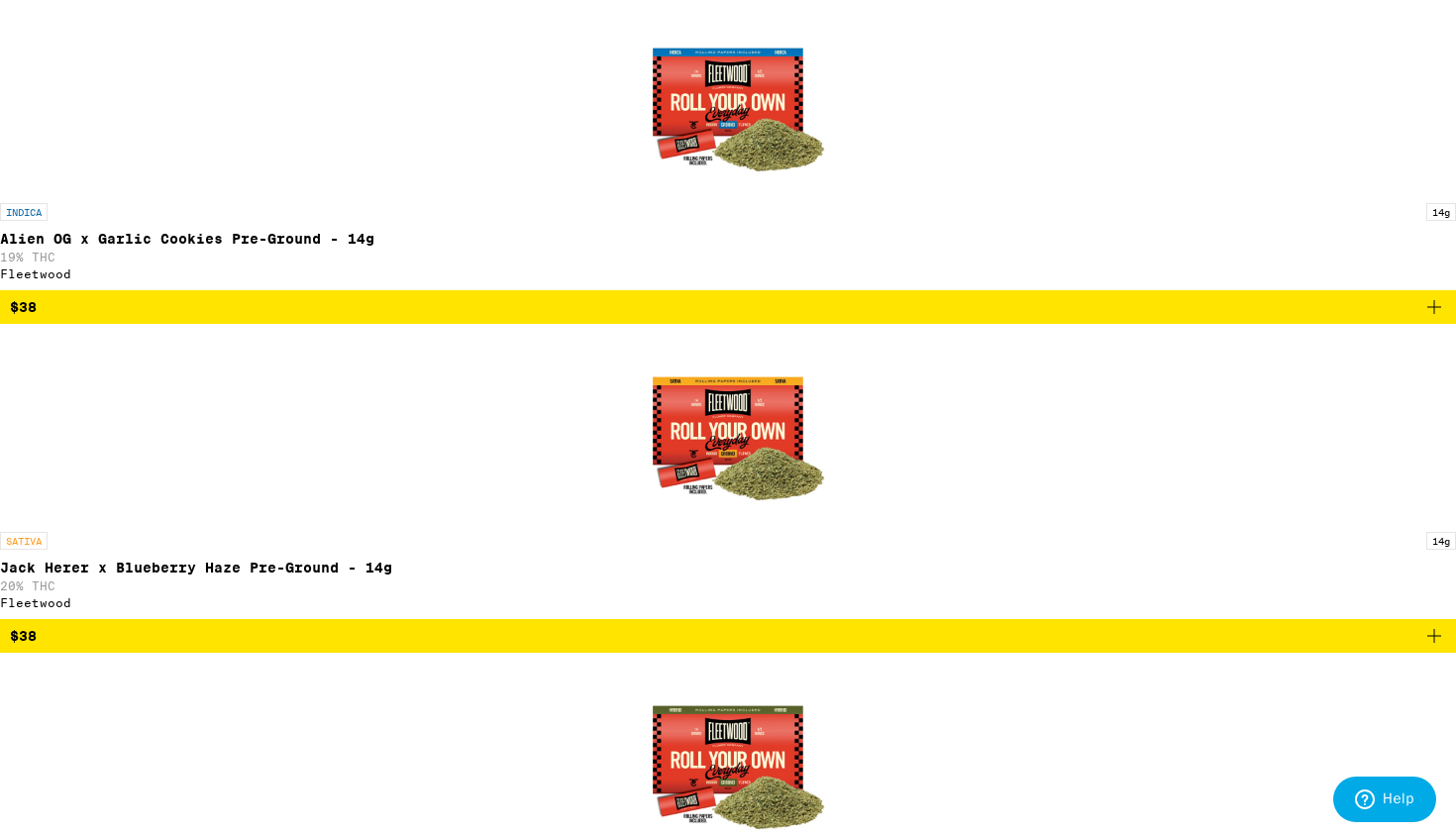 scroll, scrollTop: 7821, scrollLeft: 0, axis: vertical 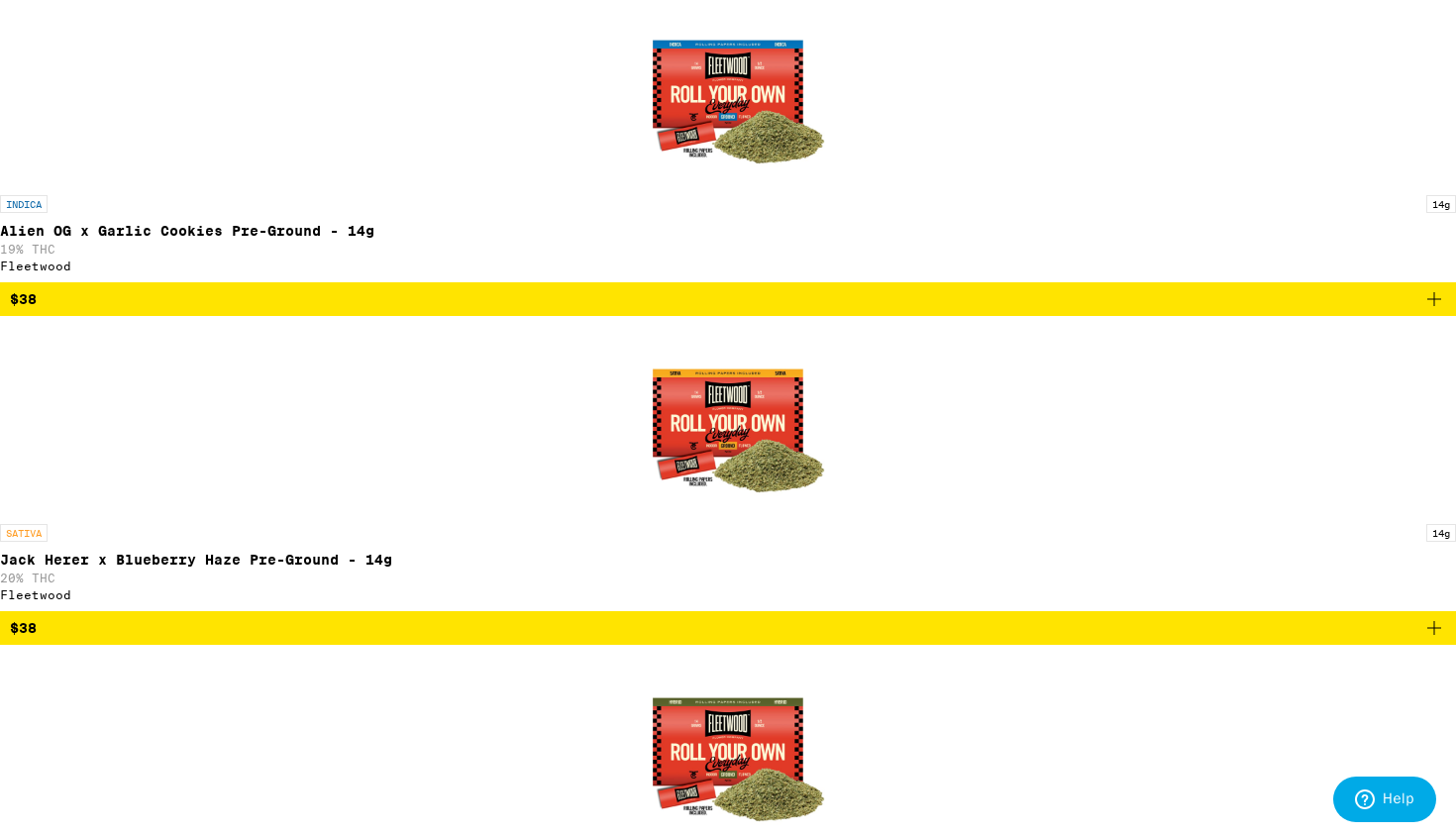click on "1" at bounding box center [1414, -7774] 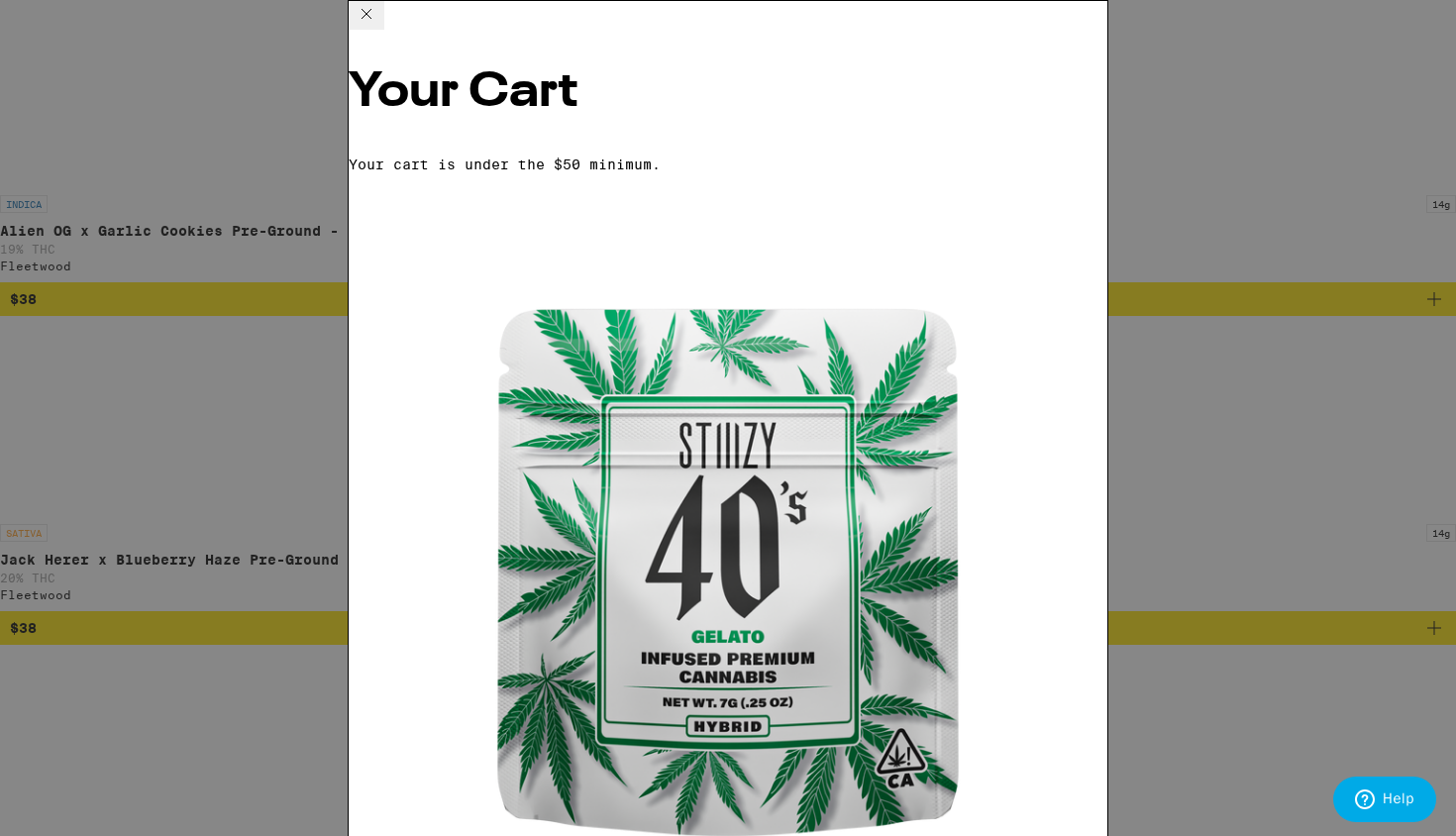 click 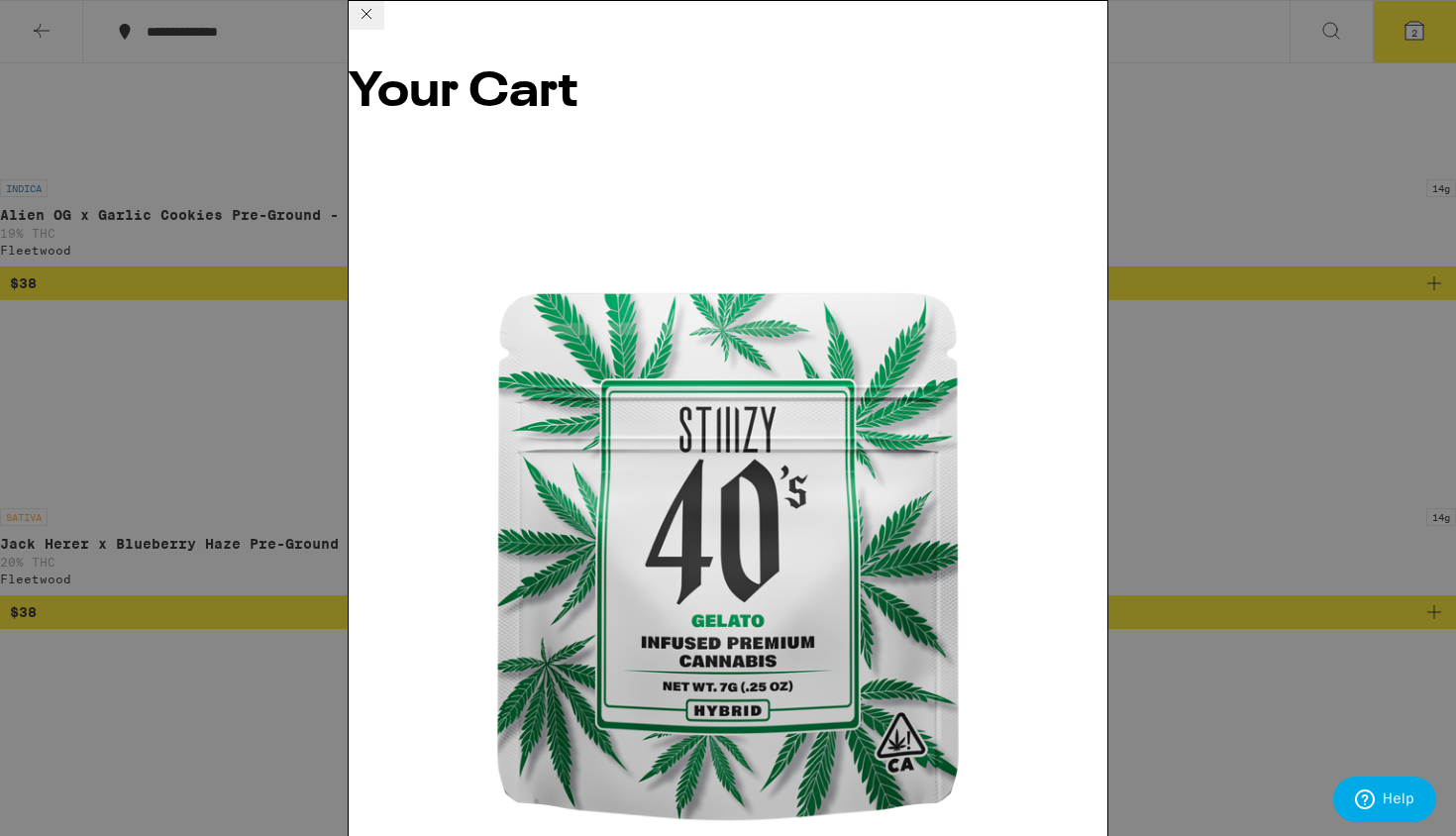 click 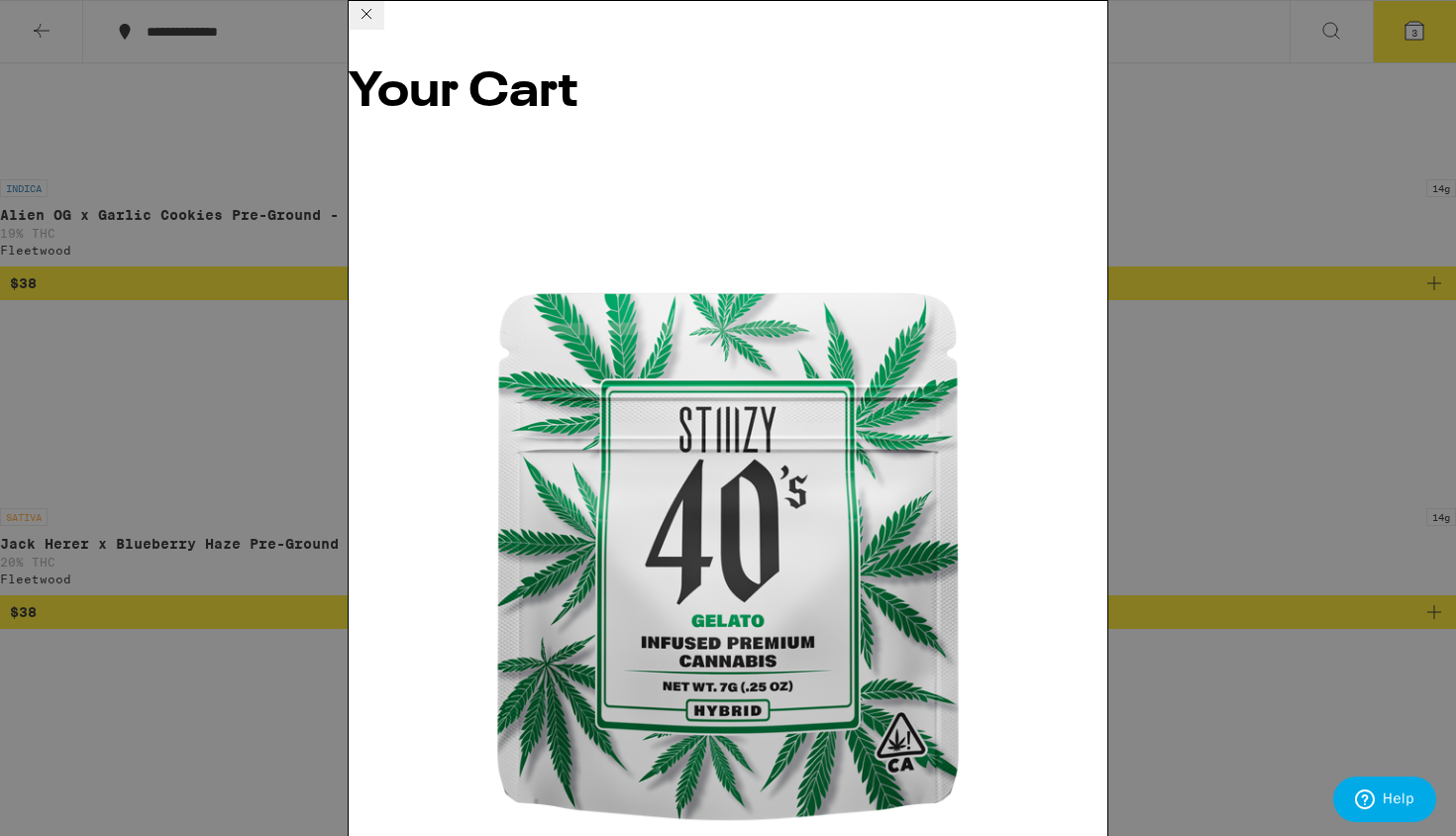 click 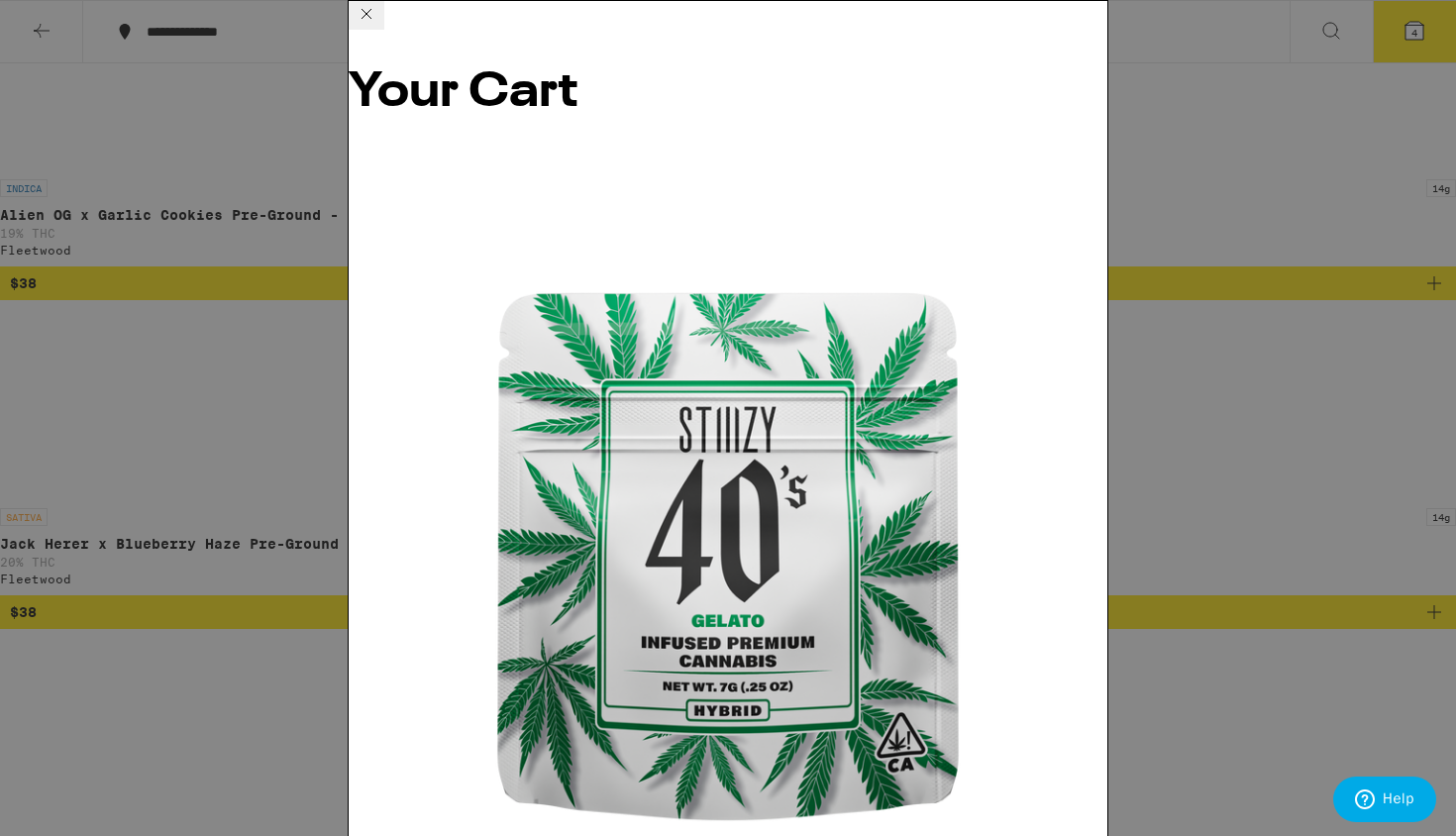 click on "Apply Promo" at bounding box center [403, 1578] 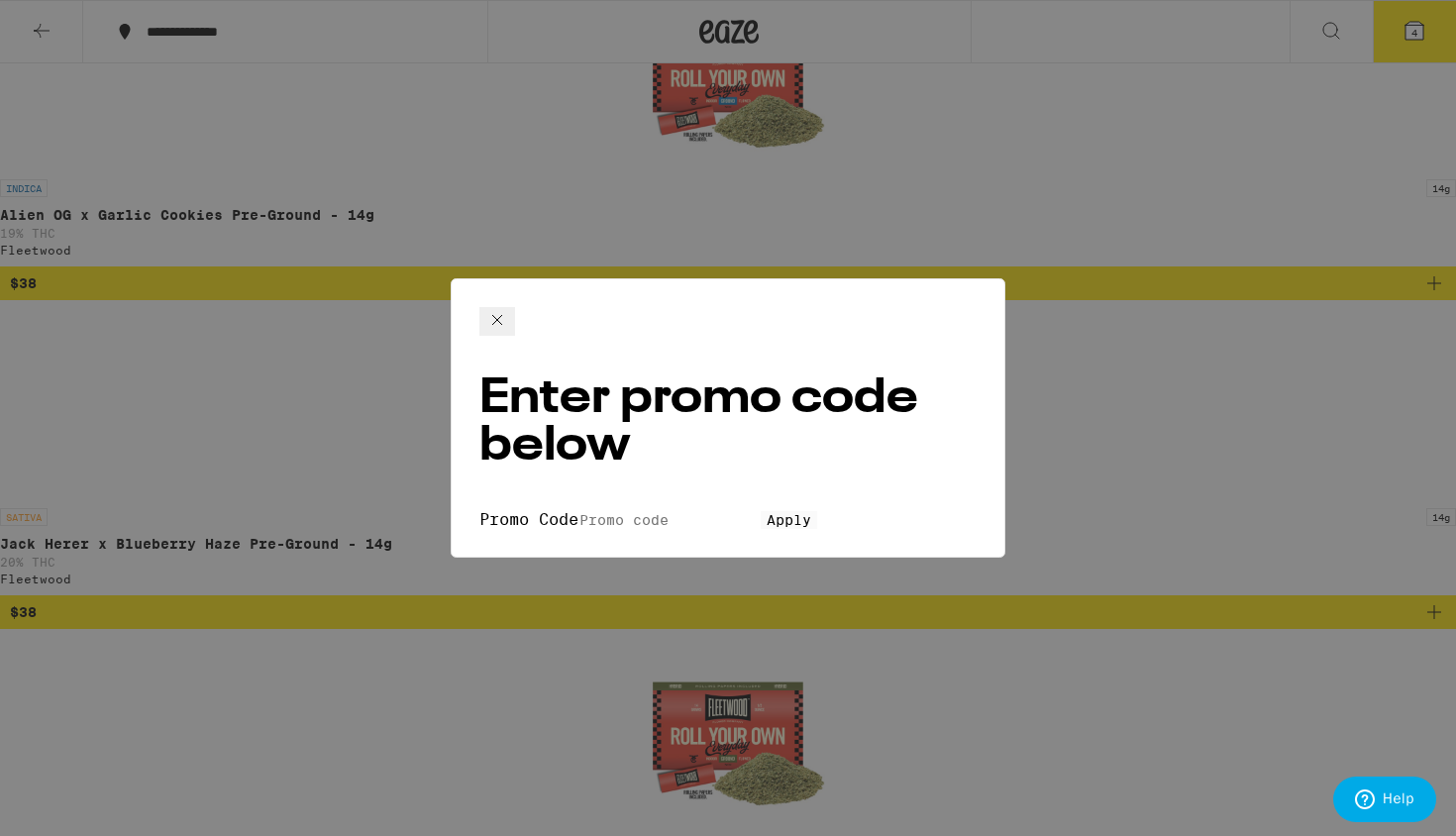click on "Promo Code" at bounding box center [670, 520] 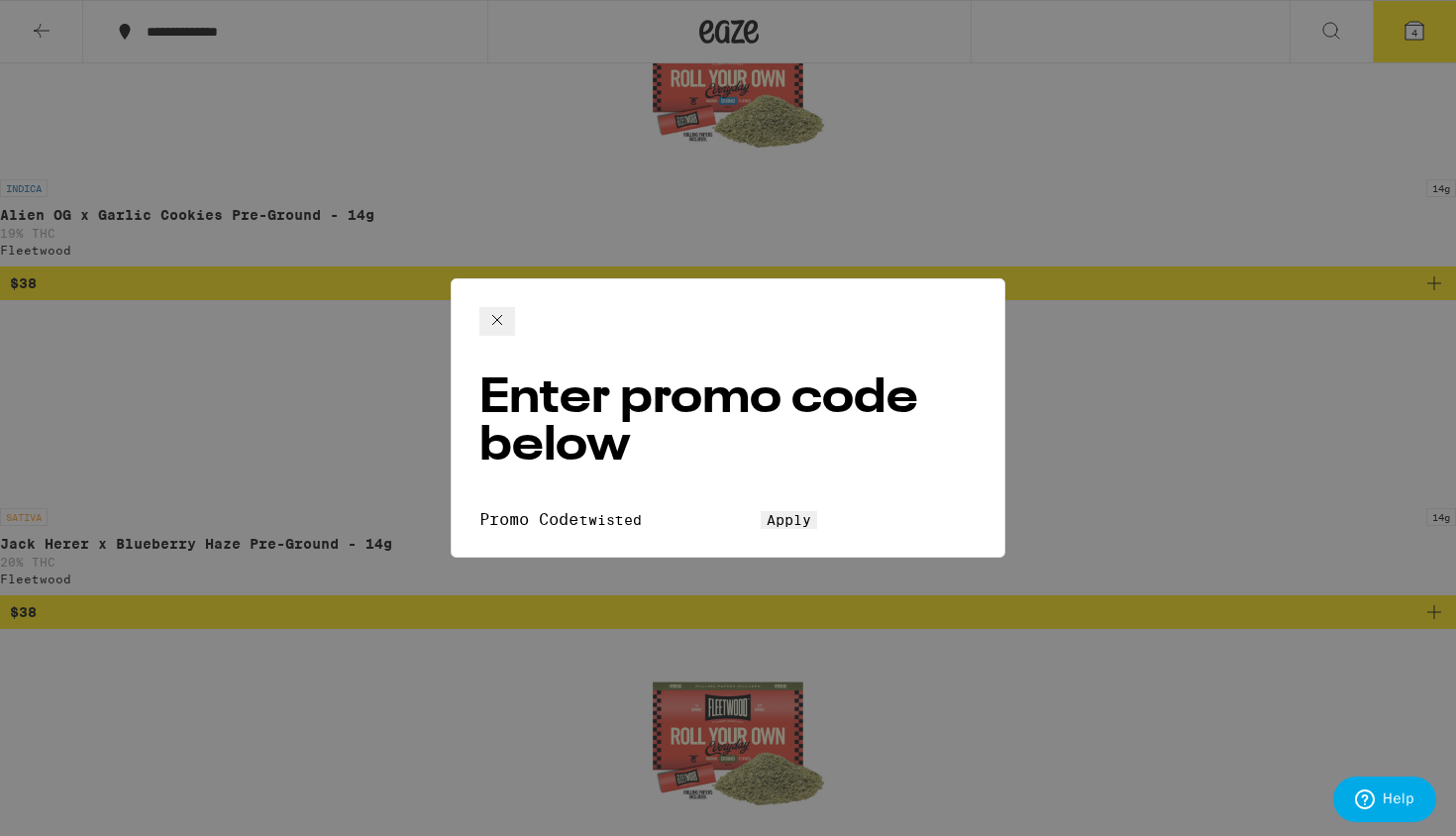 type on "twisted" 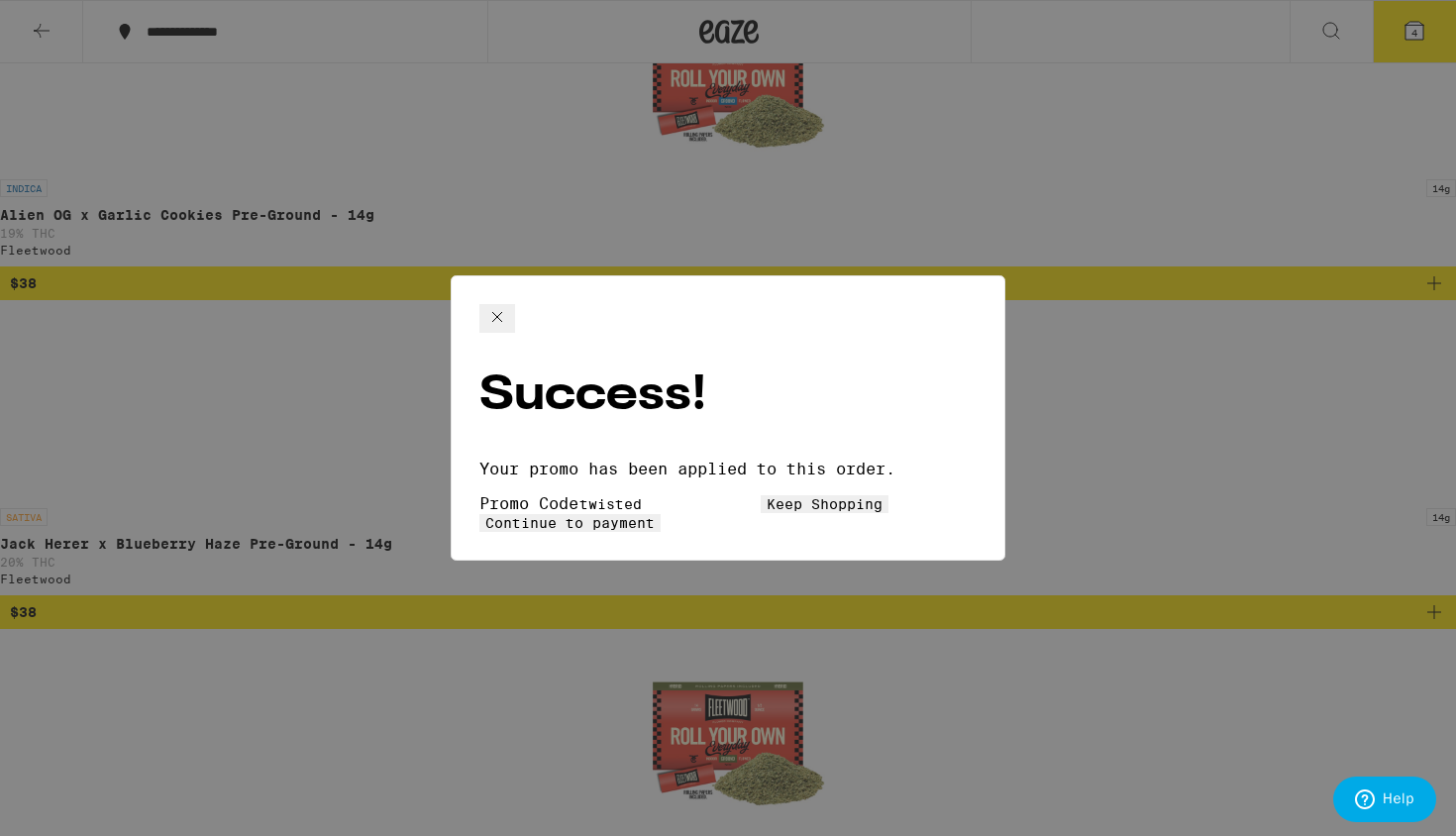 click on "Continue to payment" at bounding box center (570, 523) 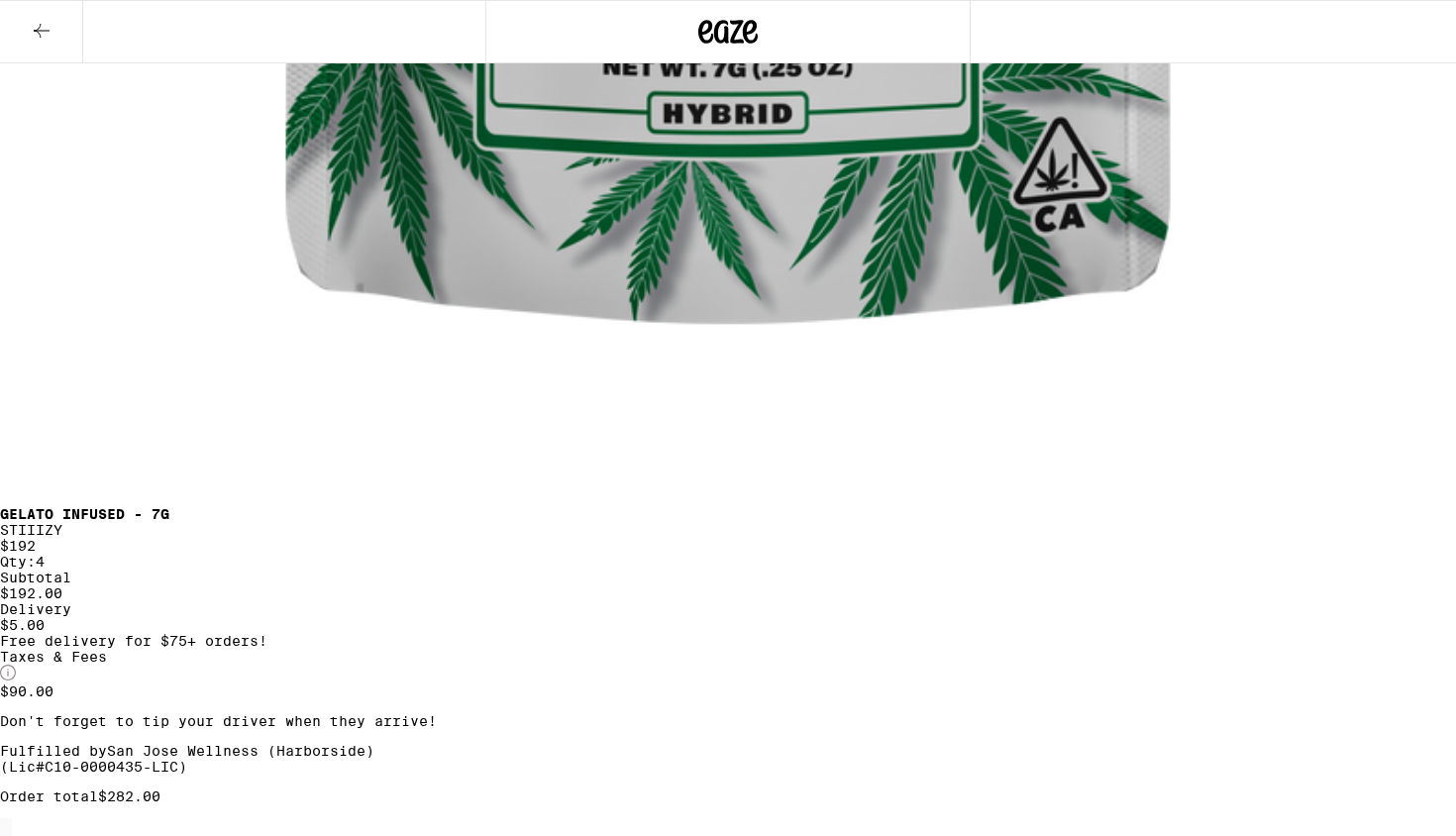 scroll, scrollTop: 0, scrollLeft: 0, axis: both 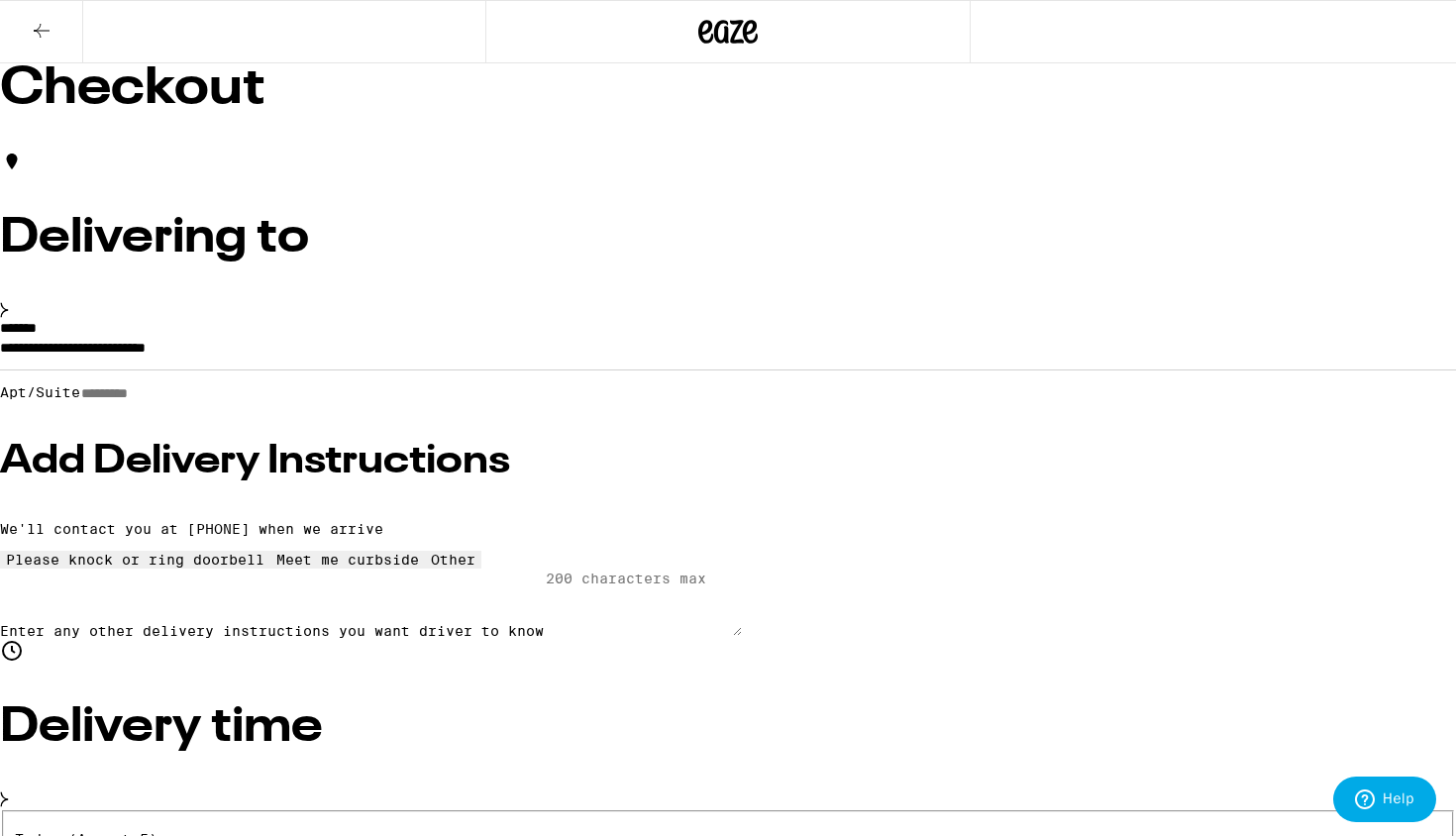 click 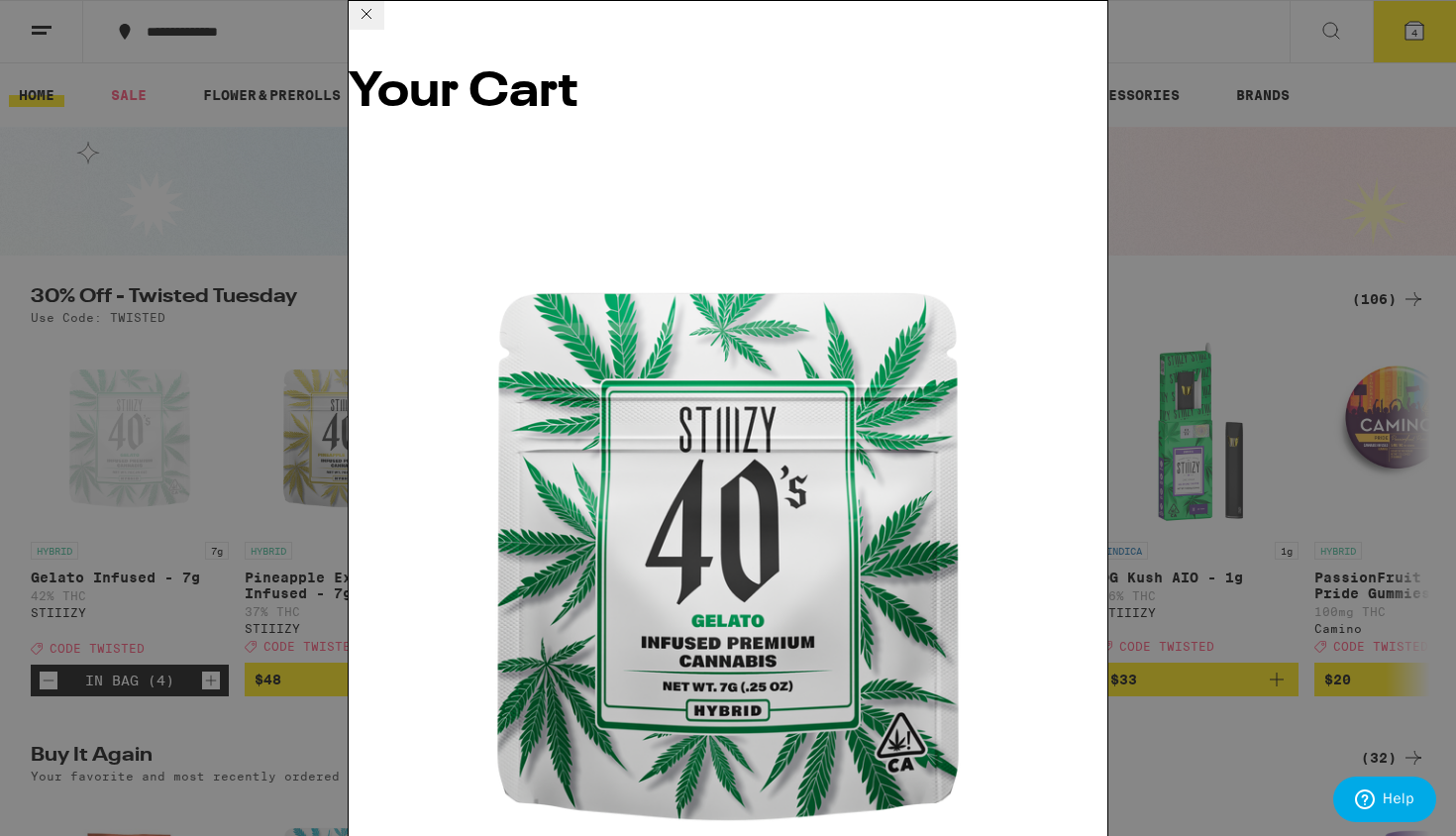 click 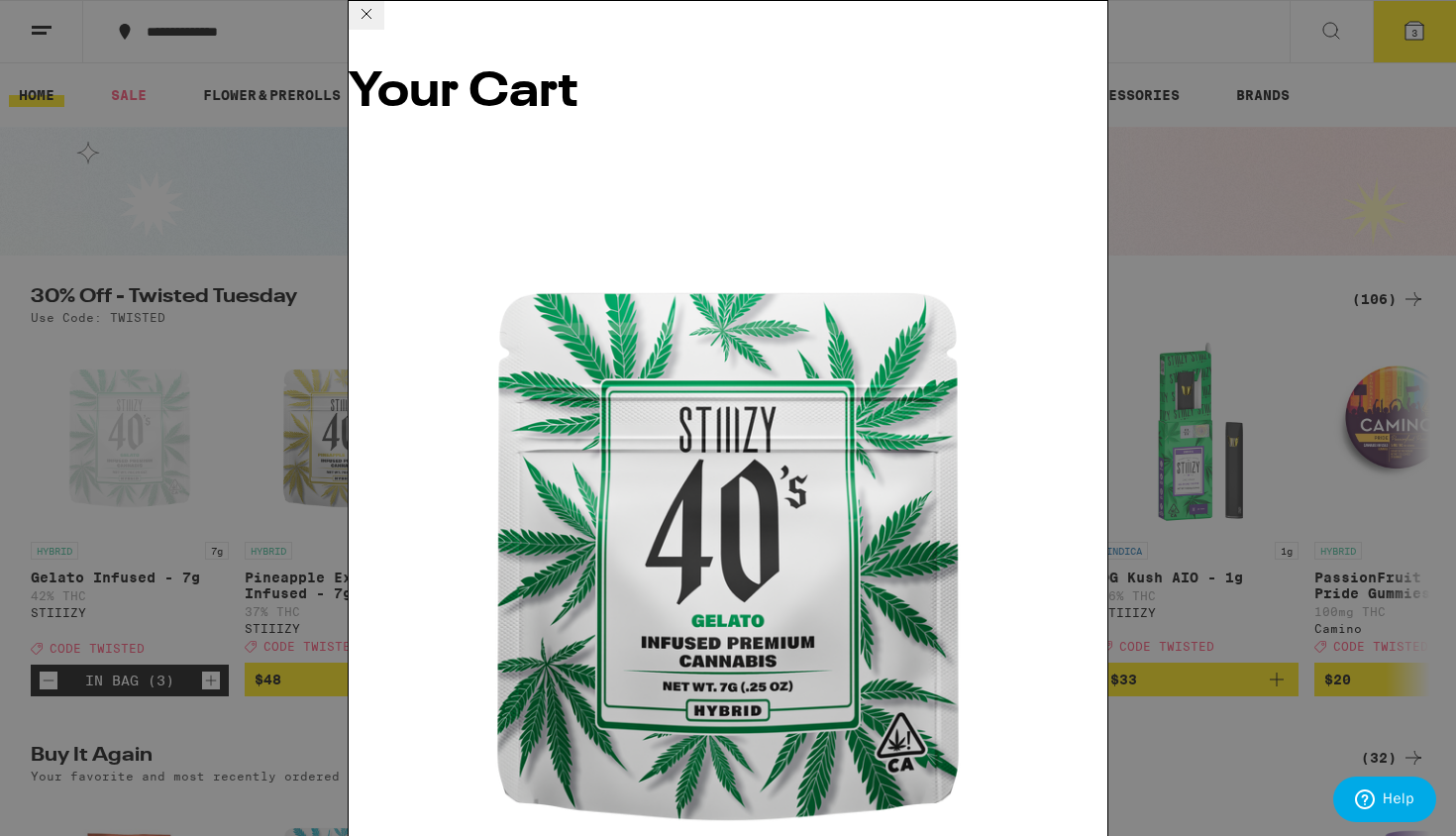 click 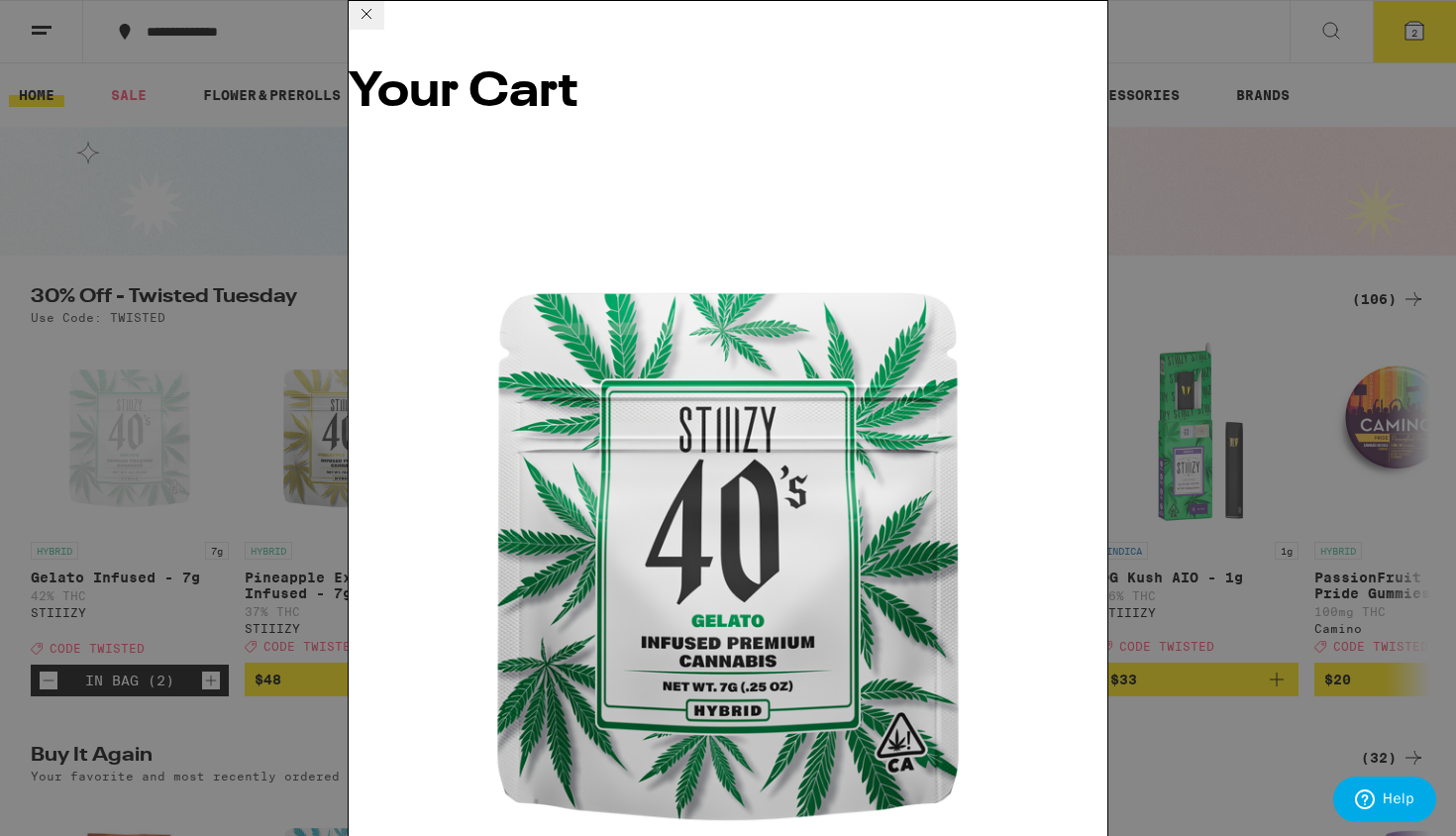click 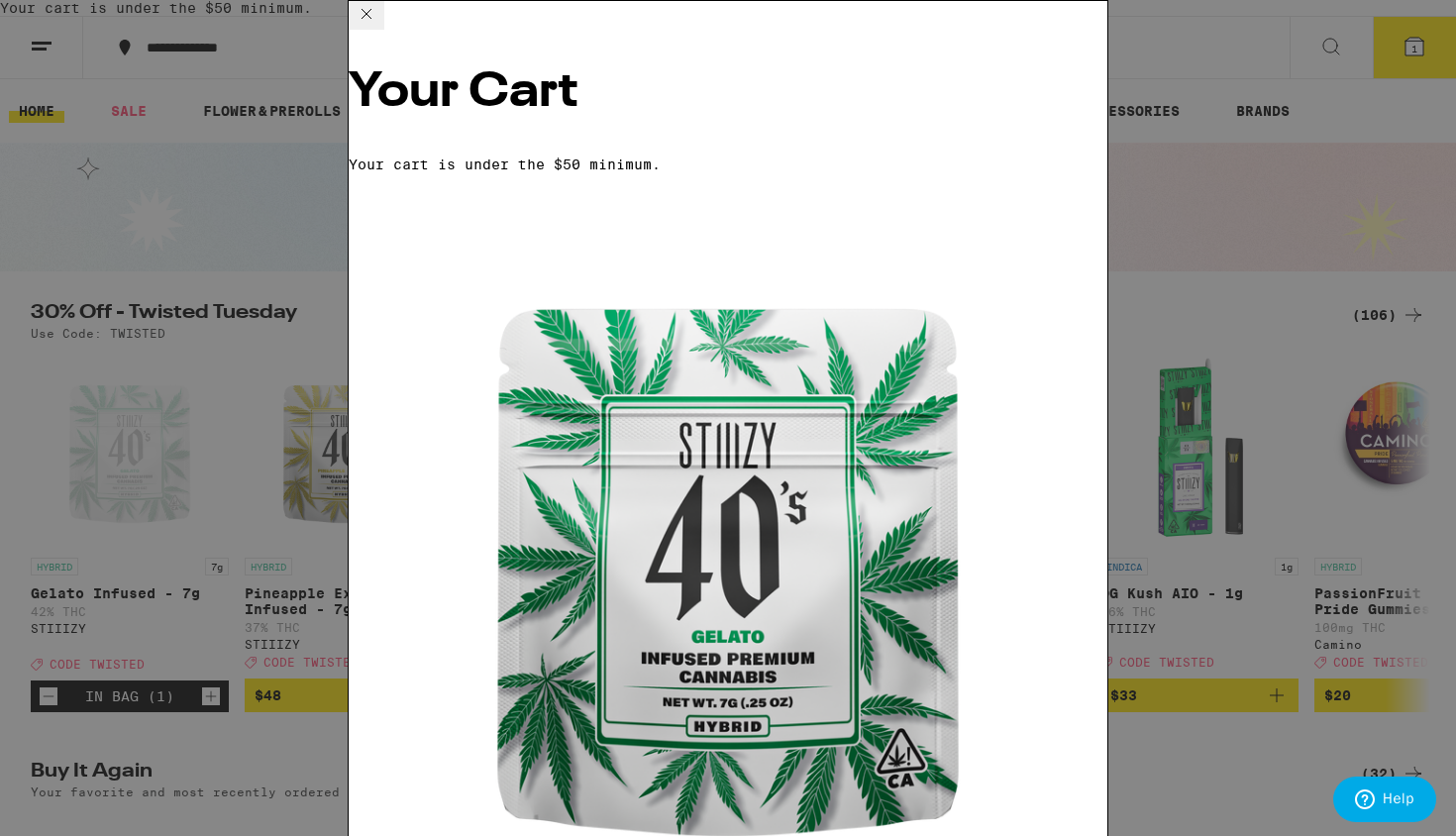 click 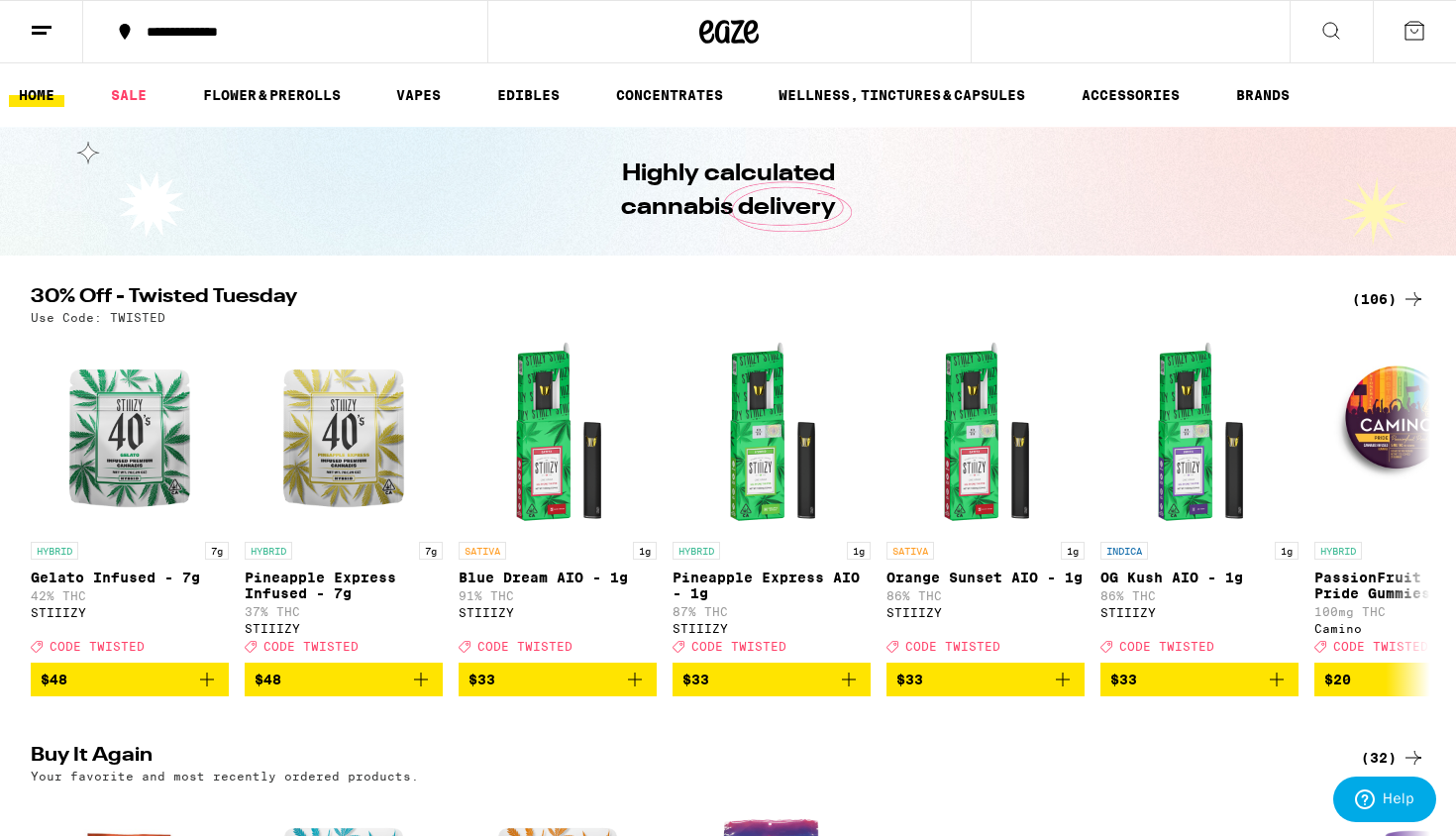 scroll, scrollTop: 0, scrollLeft: 0, axis: both 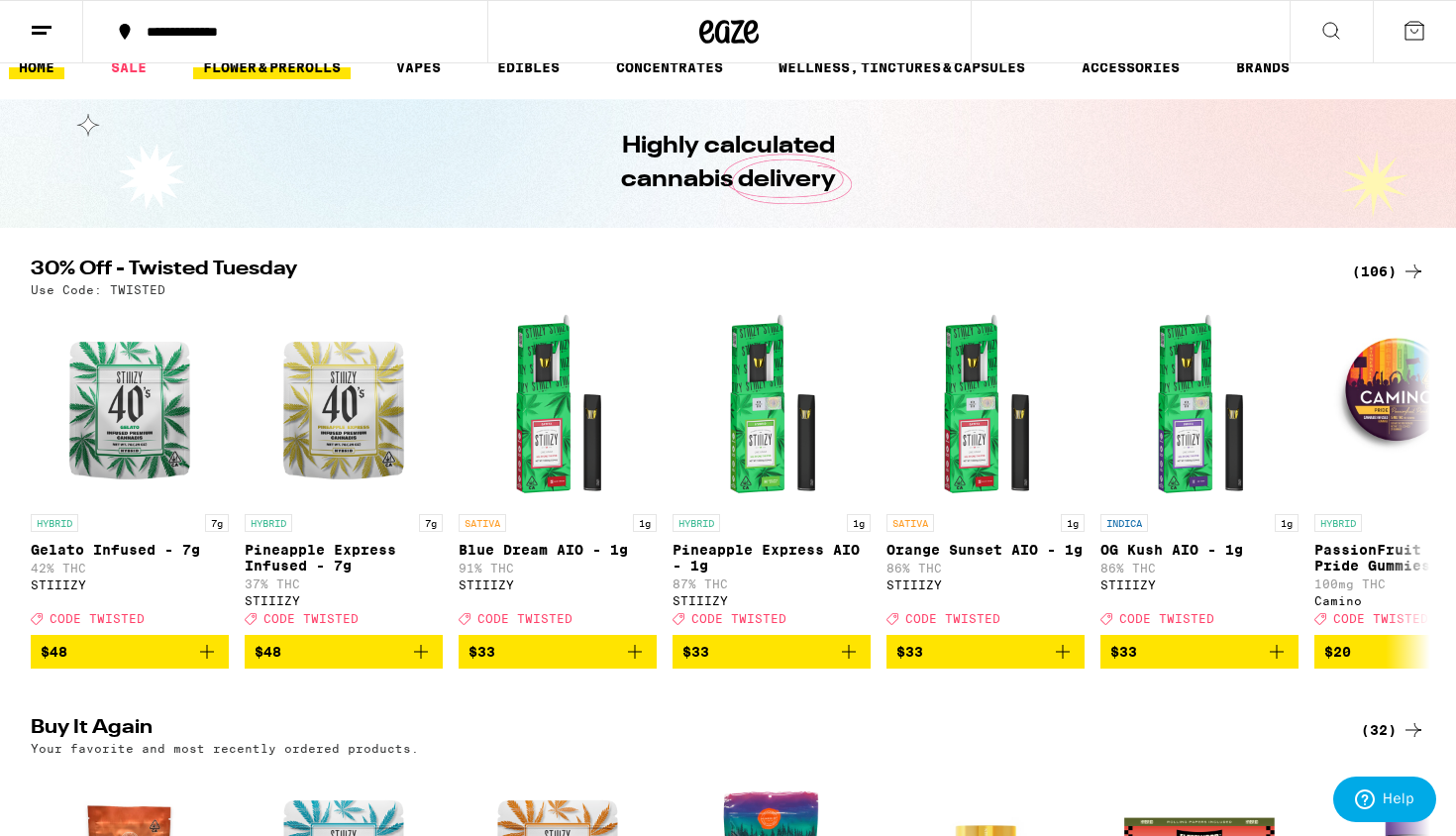 click on "FLOWER & PREROLLS" at bounding box center [271, 67] 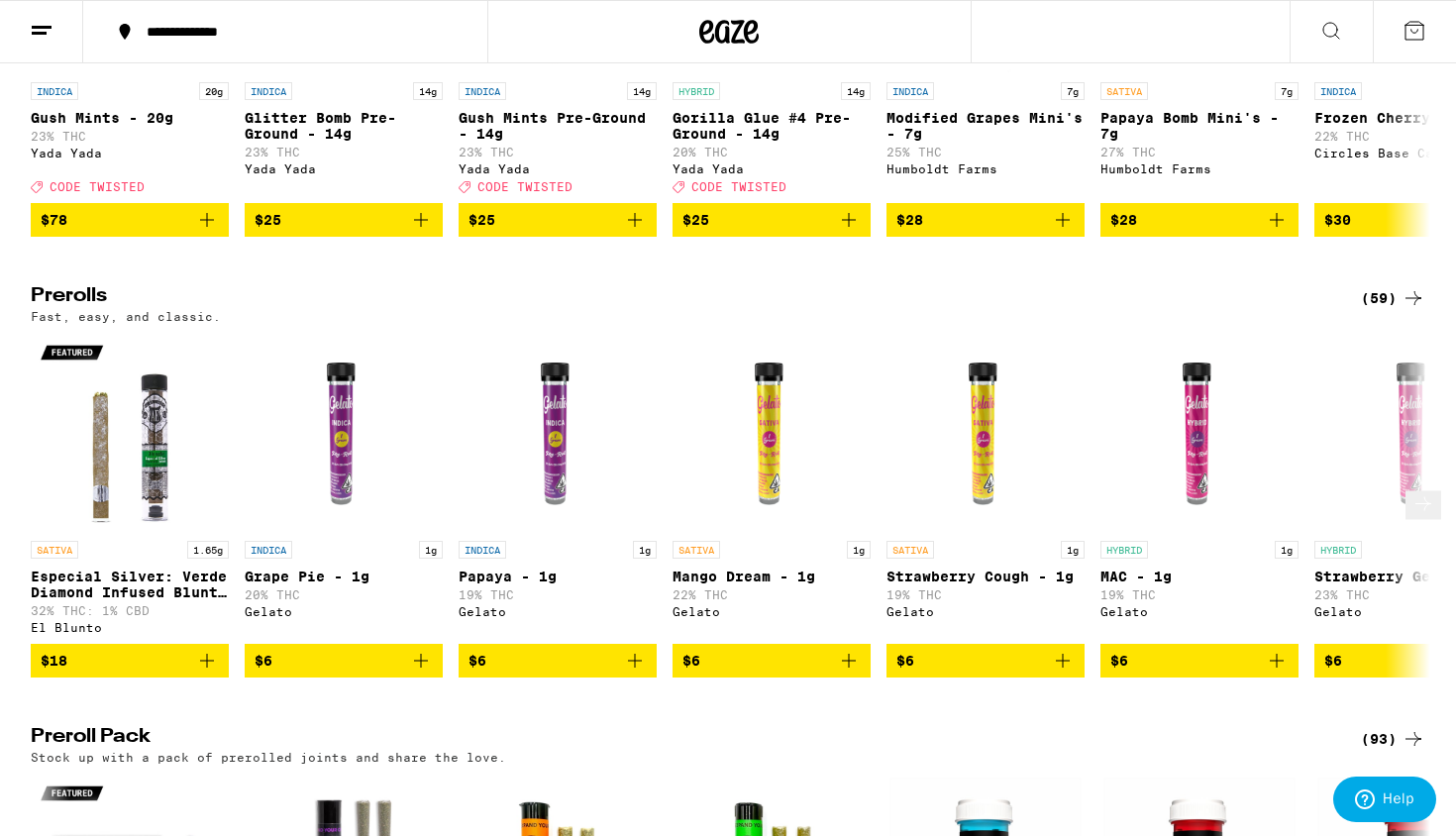 scroll, scrollTop: 460, scrollLeft: 0, axis: vertical 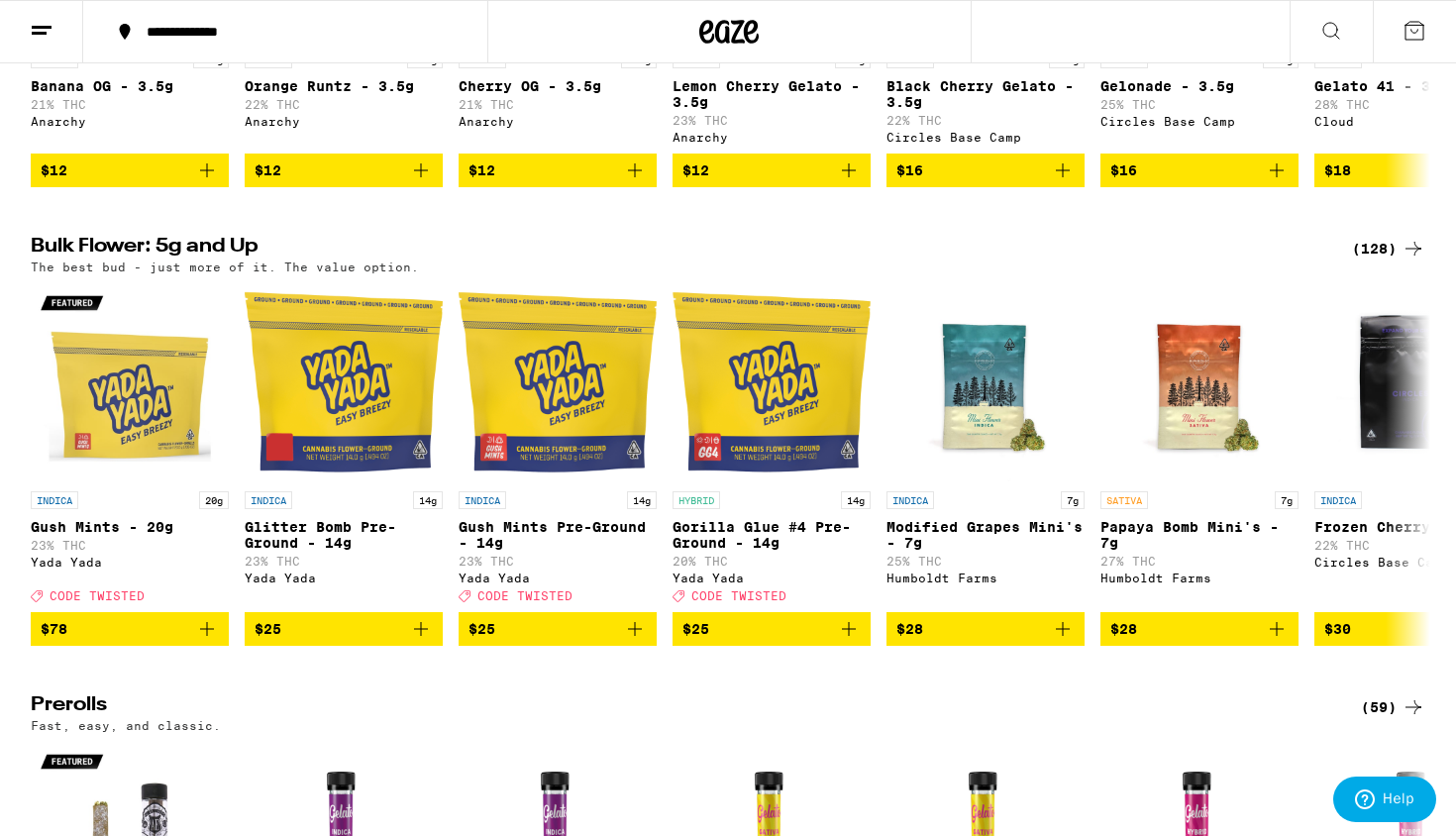 click on "(128)" at bounding box center [1389, 249] 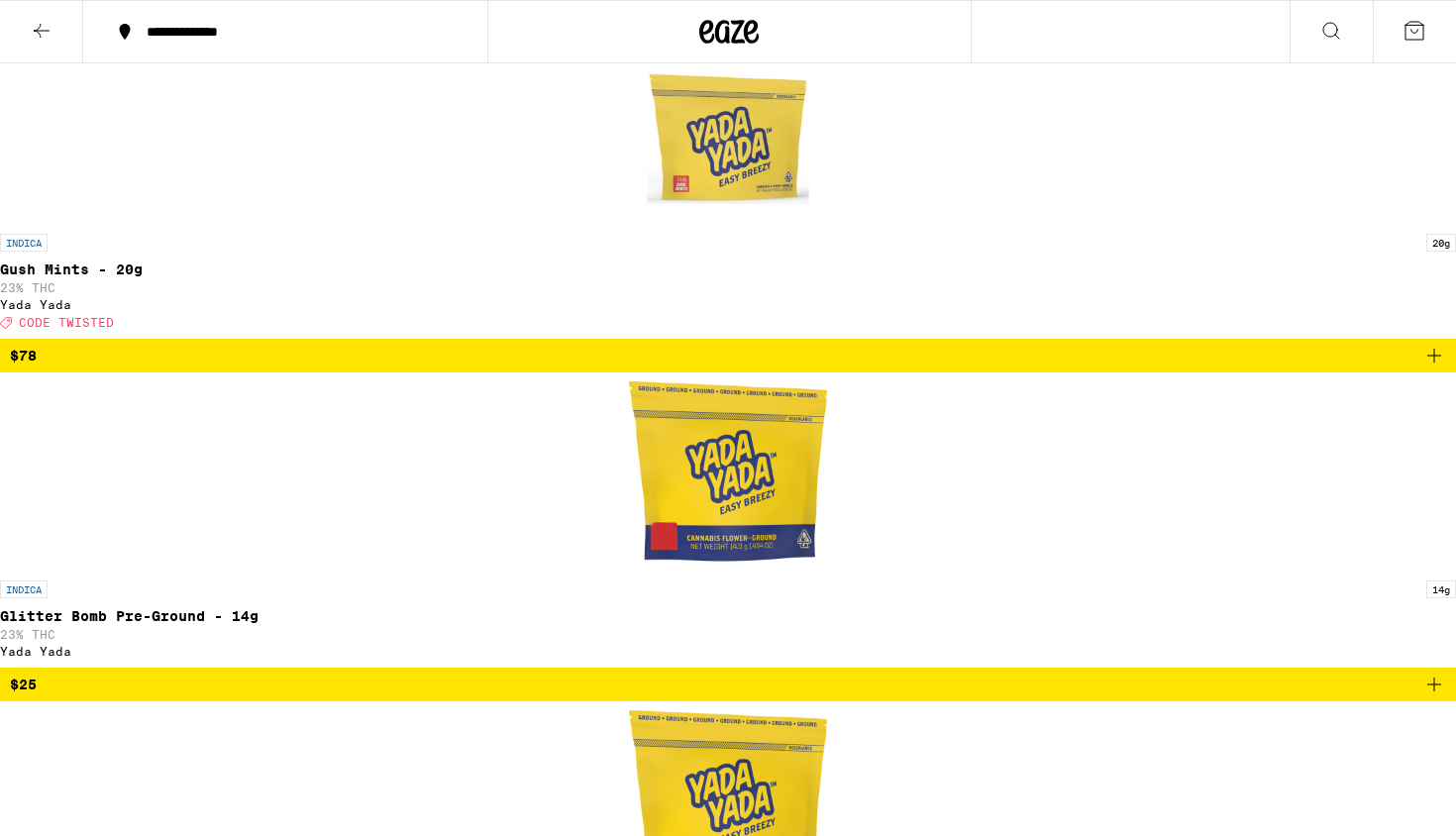 scroll, scrollTop: 0, scrollLeft: 0, axis: both 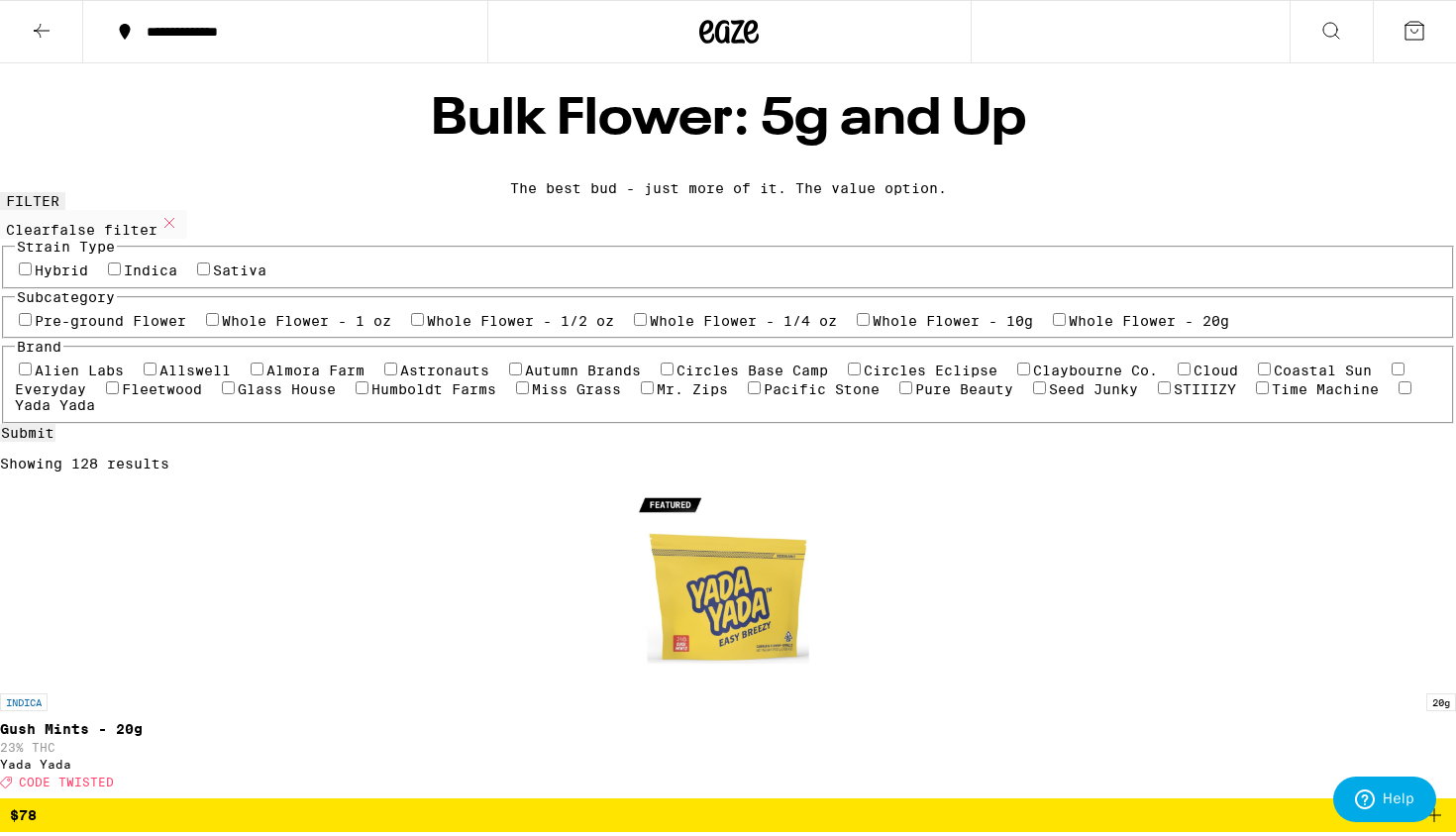 click on "Whole Flower - 1 oz" at bounding box center [306, 321] 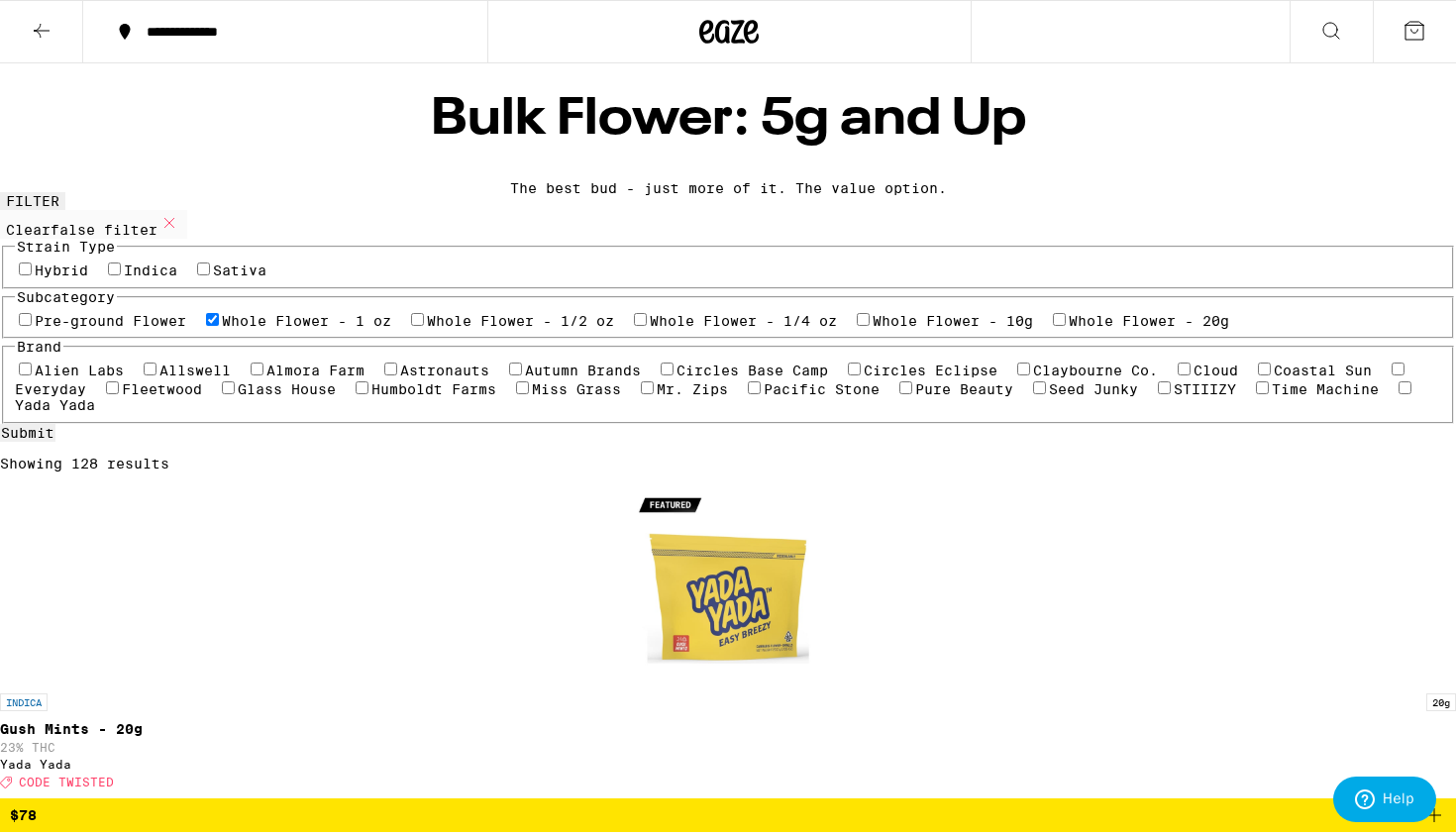 checkbox on "true" 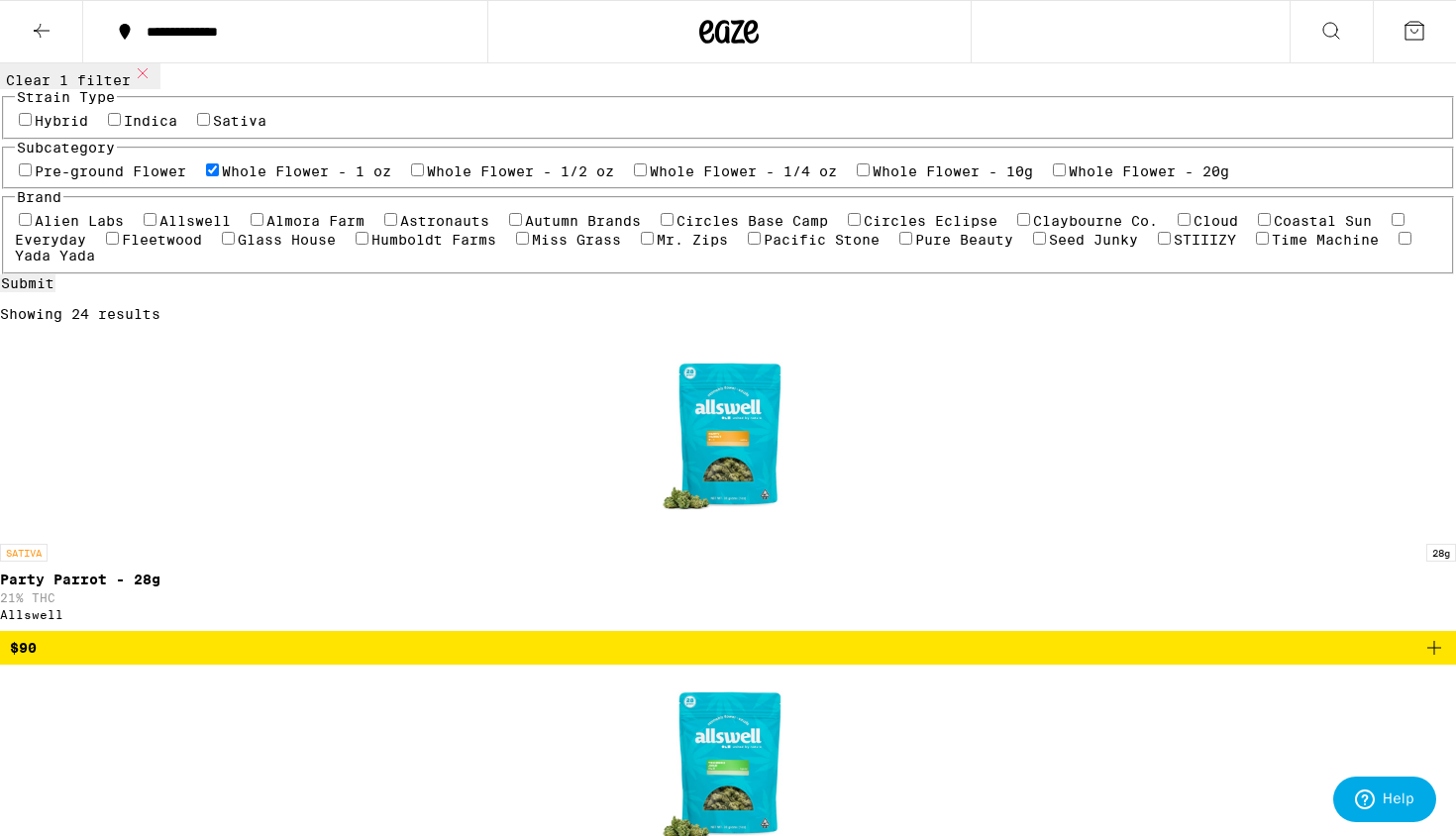 scroll, scrollTop: 166, scrollLeft: 0, axis: vertical 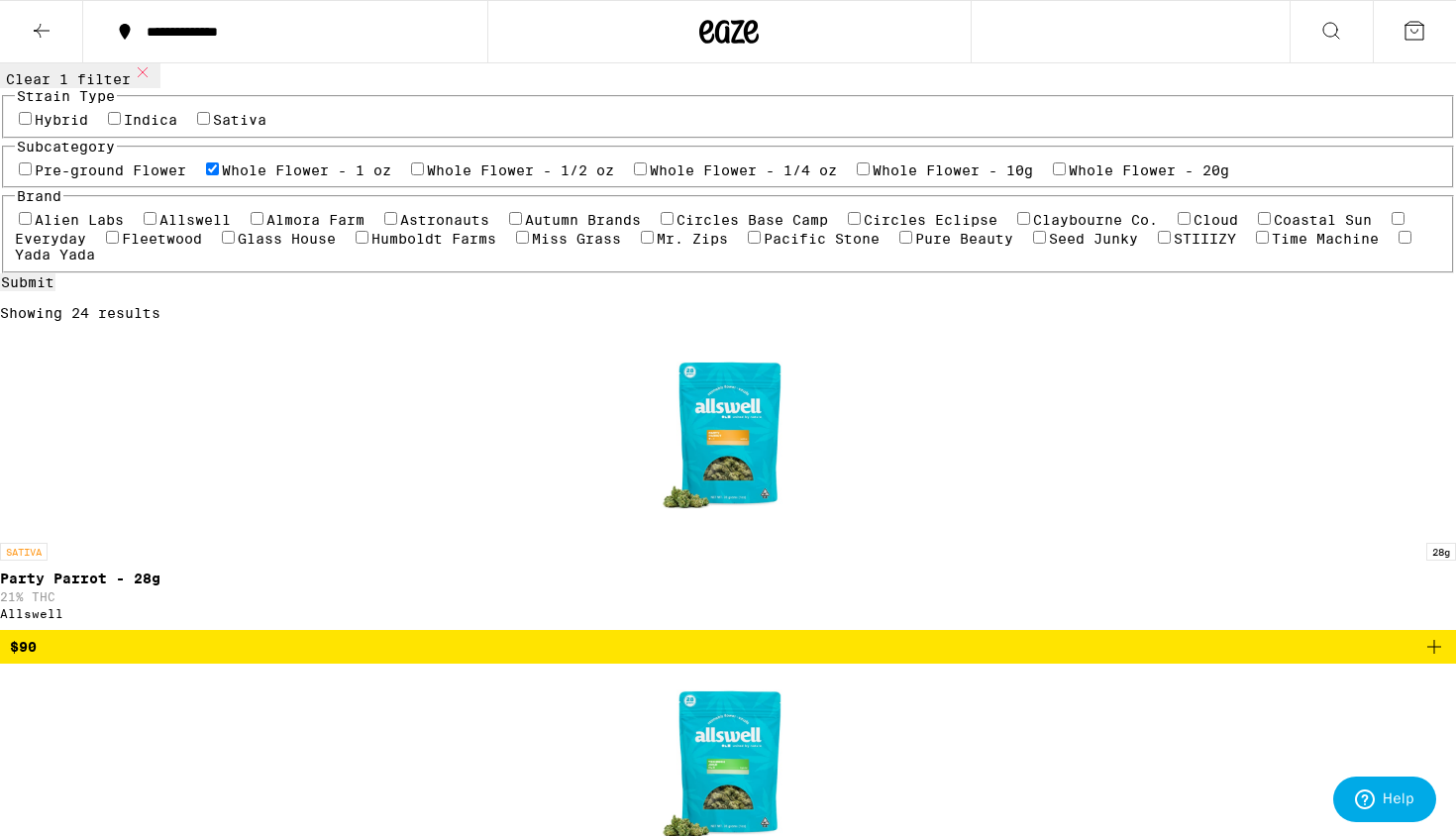 click on "Sativa" at bounding box center (240, 120) 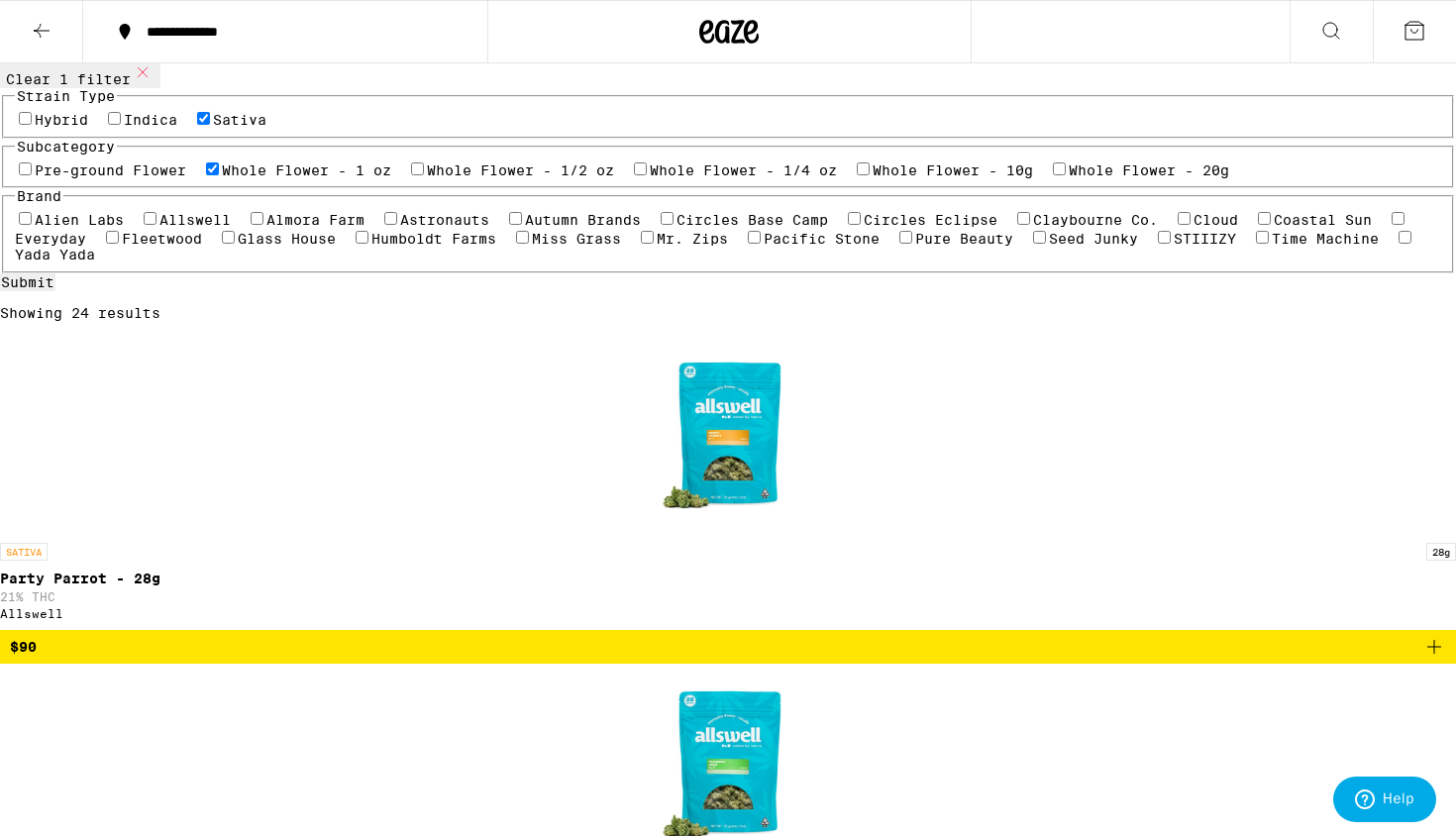 checkbox on "true" 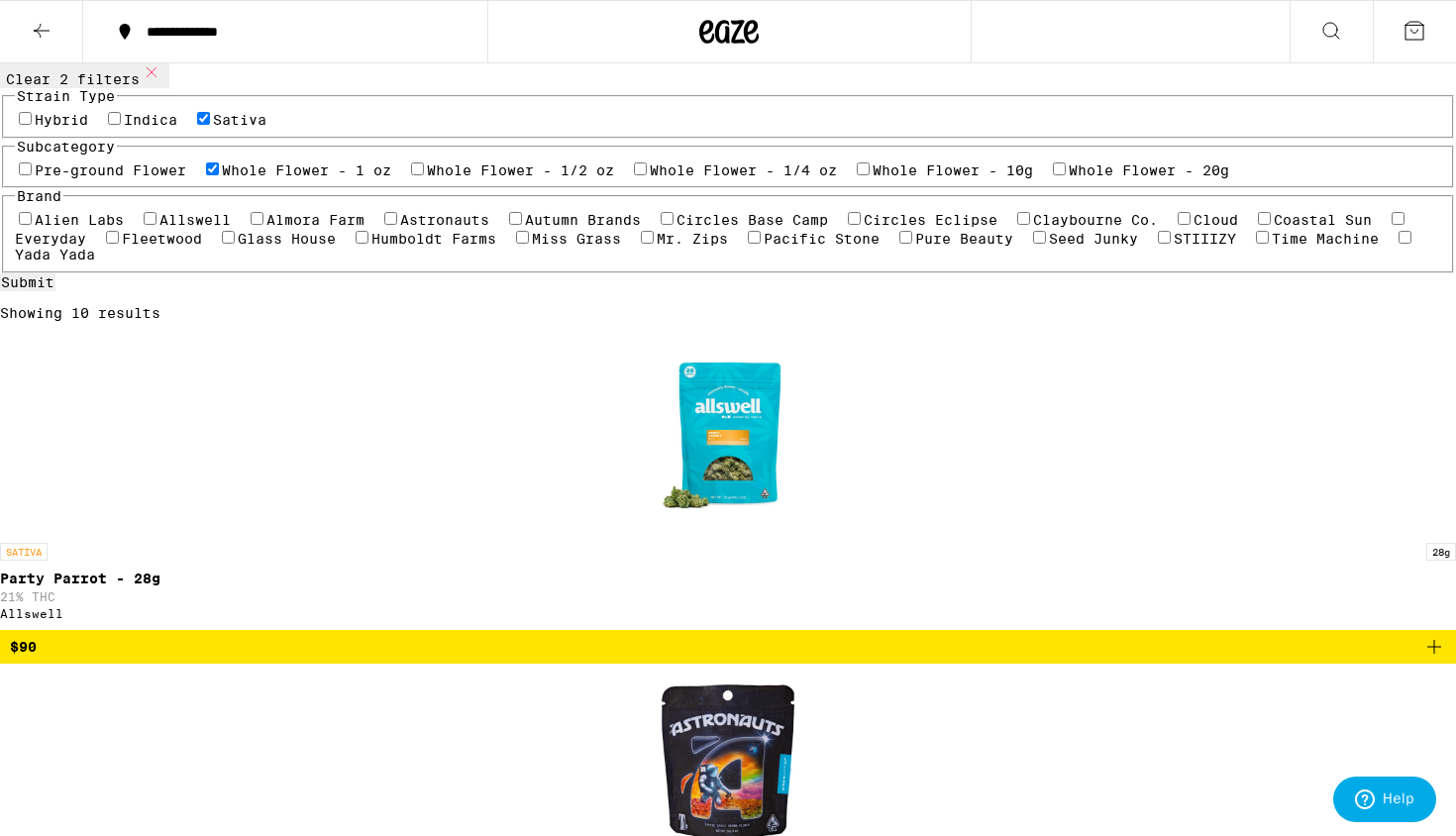 click on "Hybrid" at bounding box center (61, 120) 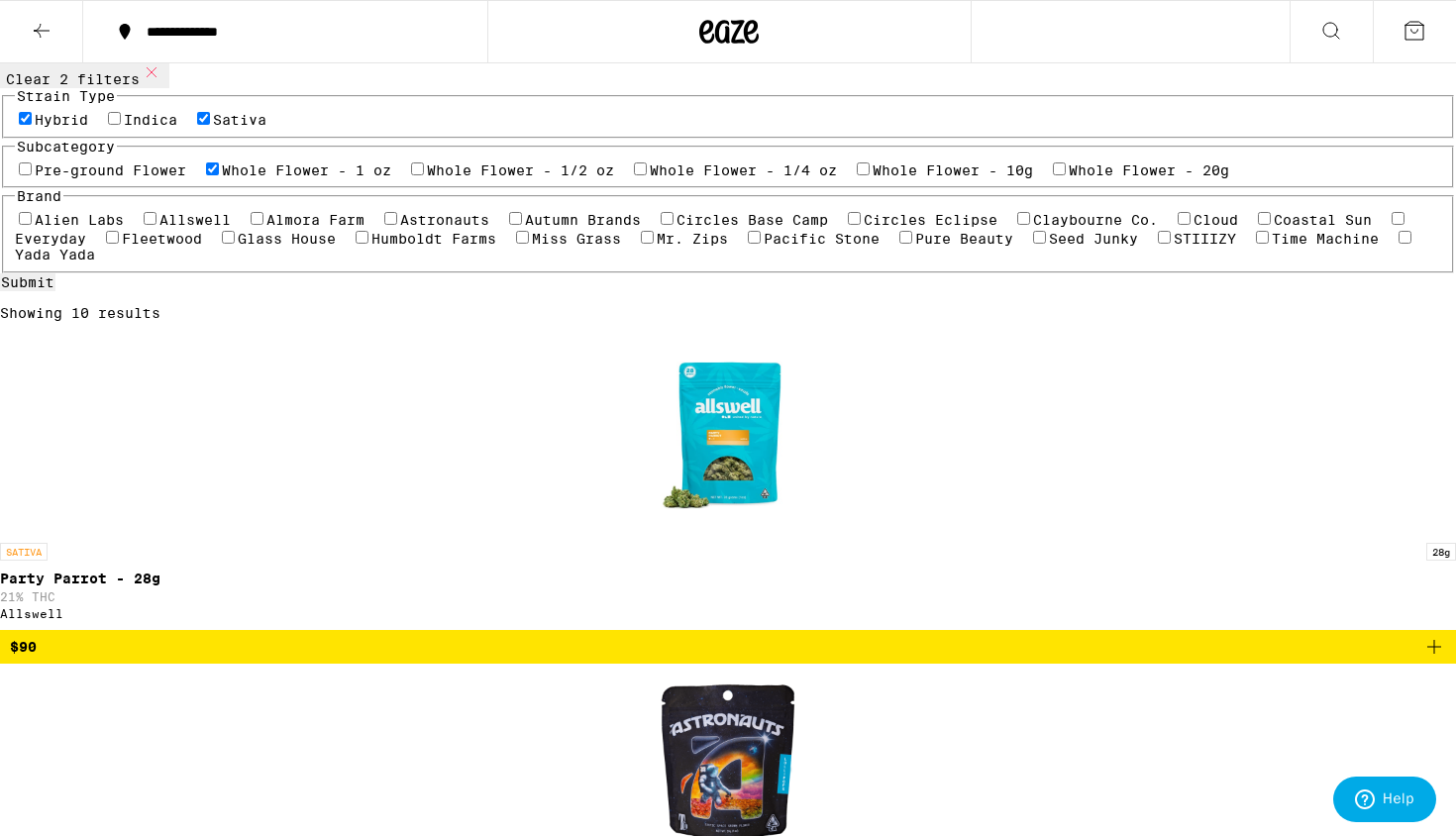 checkbox on "true" 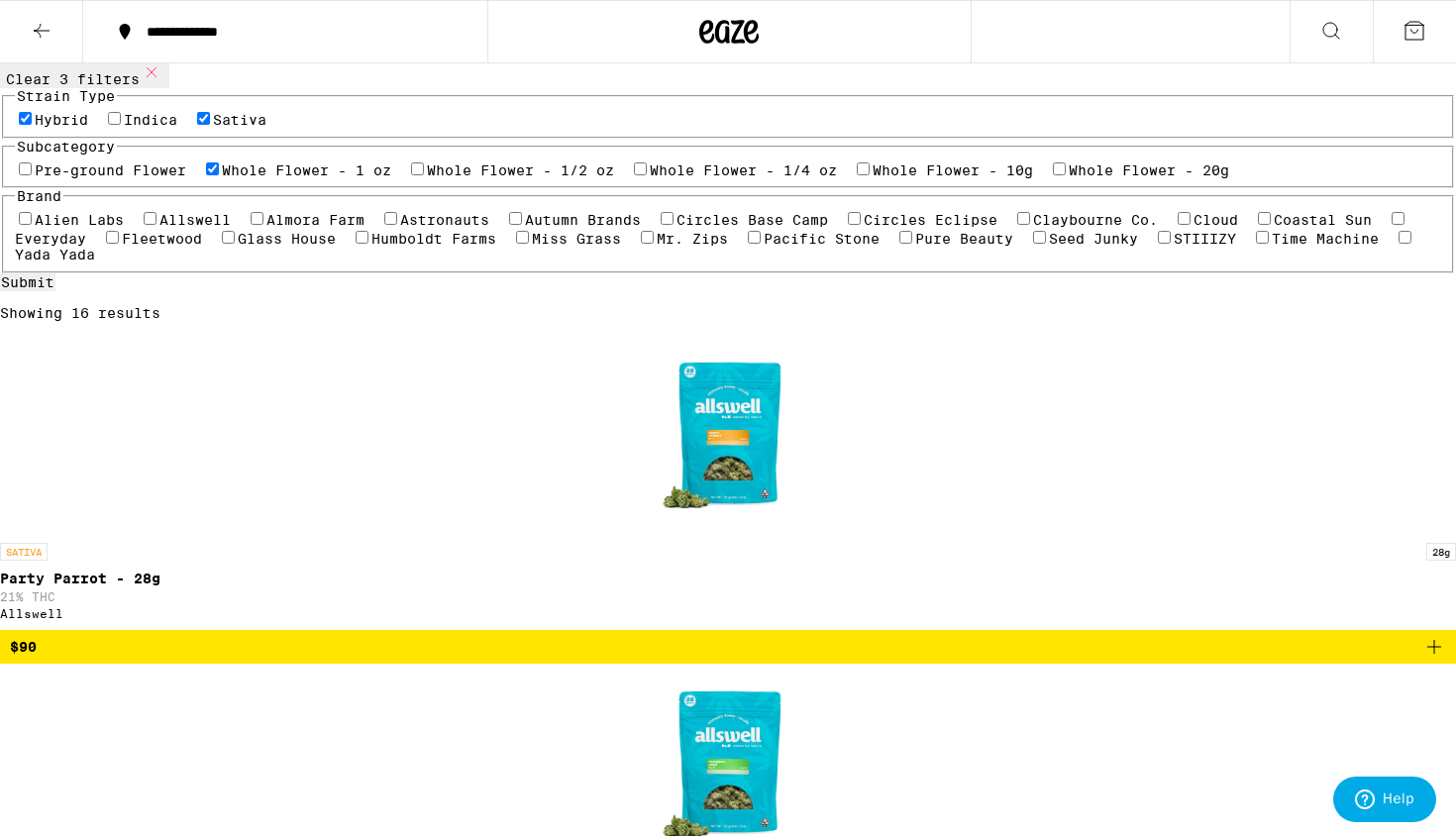 click 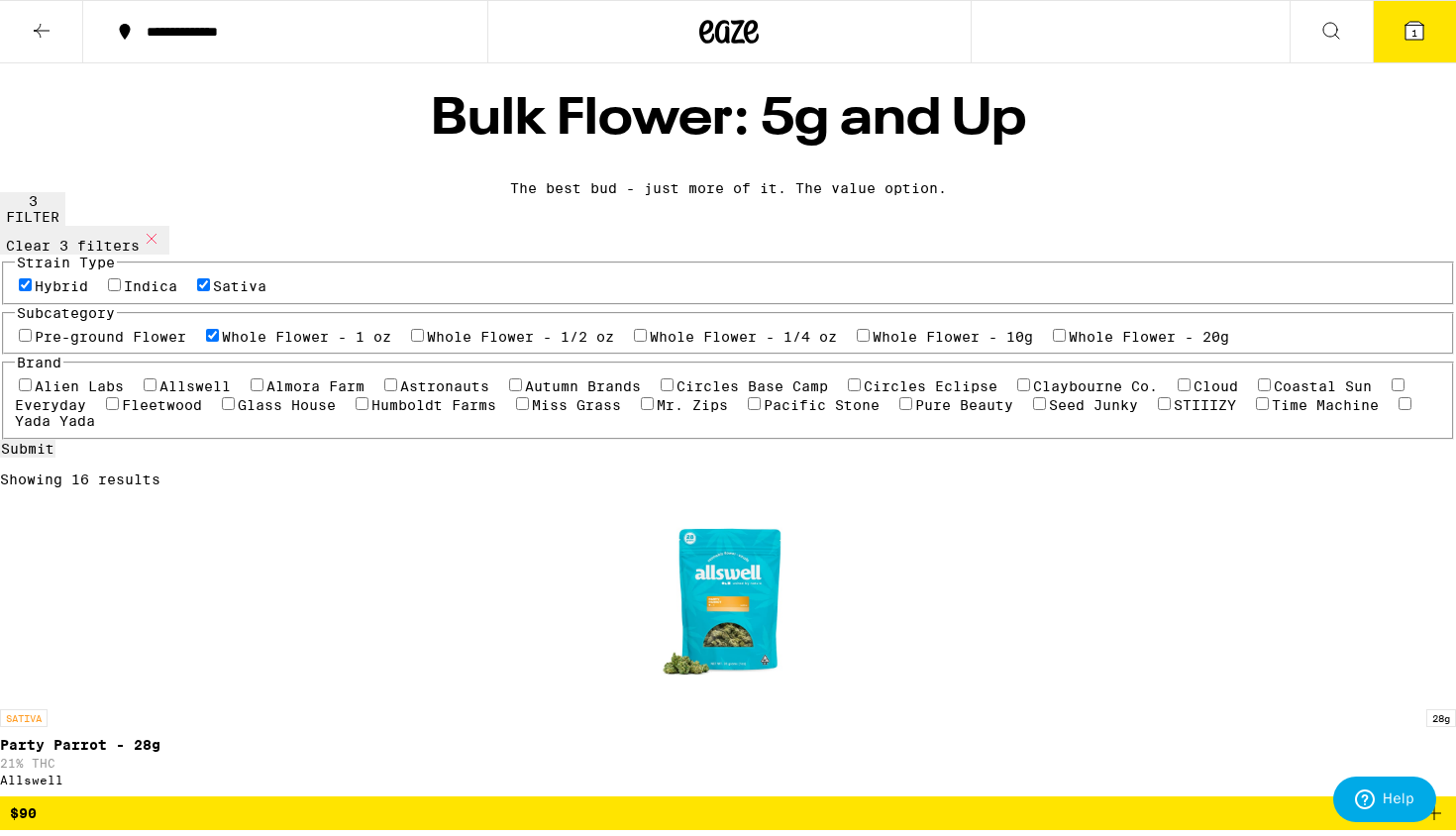 scroll, scrollTop: 0, scrollLeft: 0, axis: both 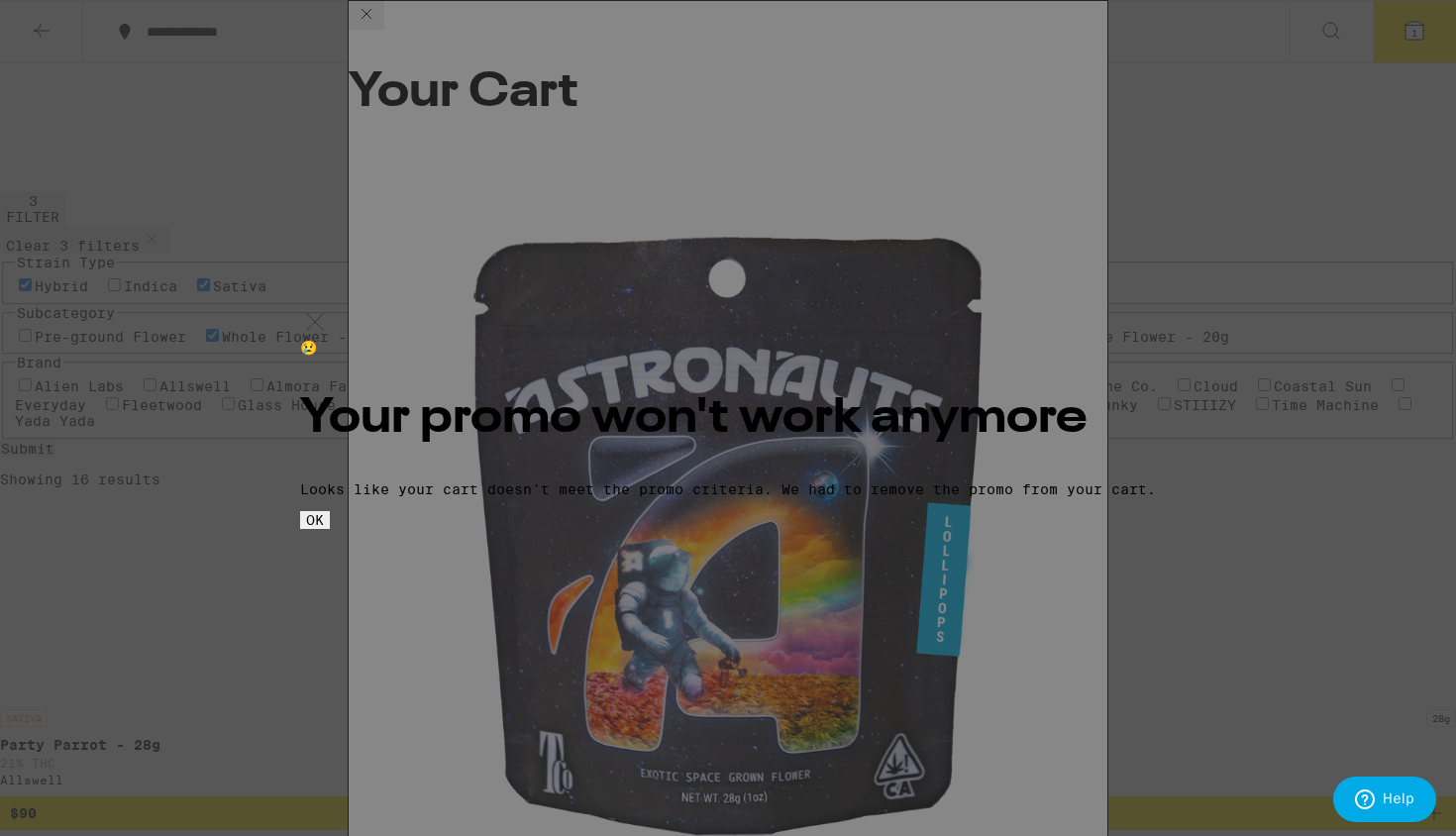 click on "OK" at bounding box center [315, 520] 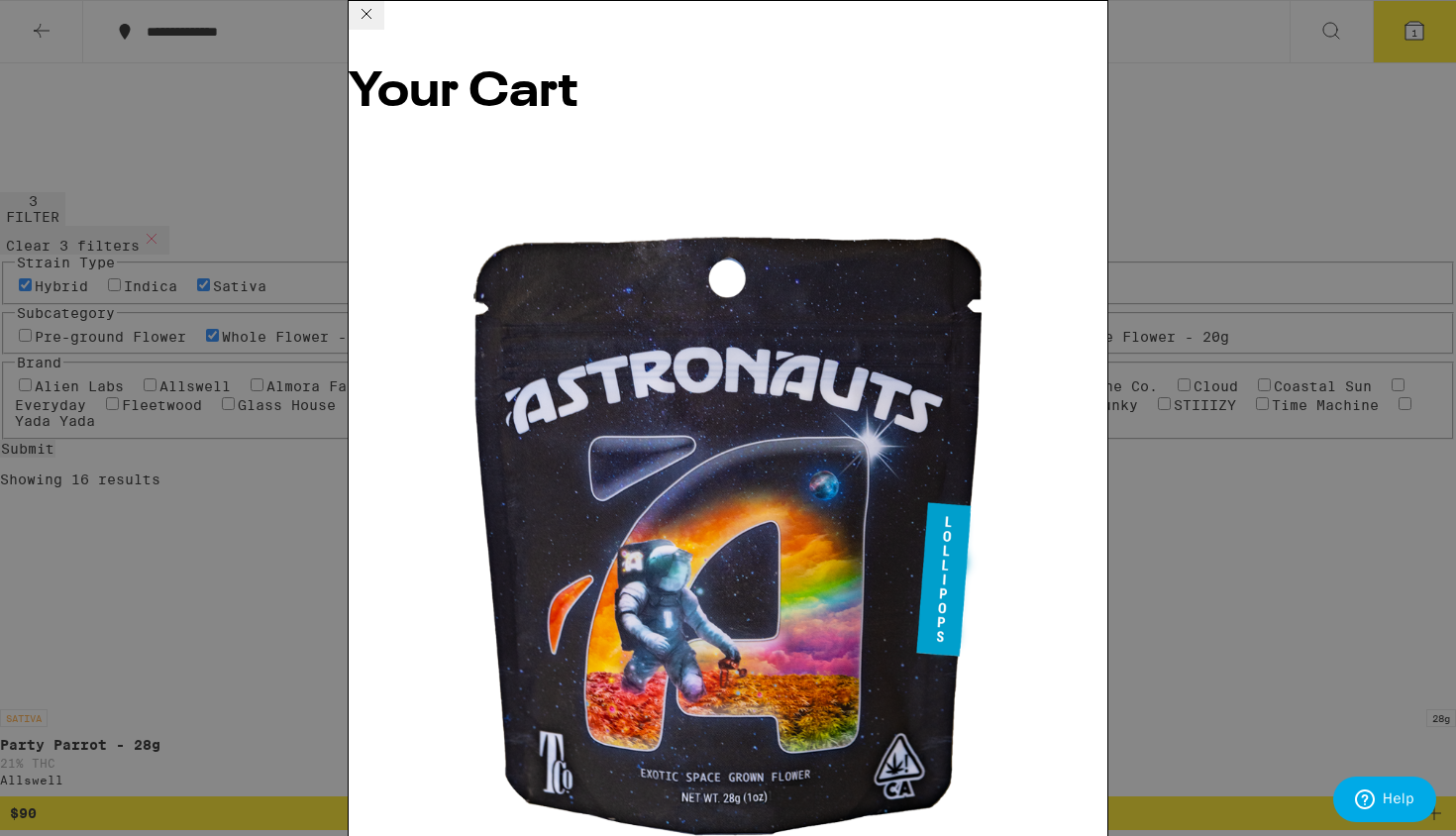 click on "Checkout" at bounding box center (500, 1578) 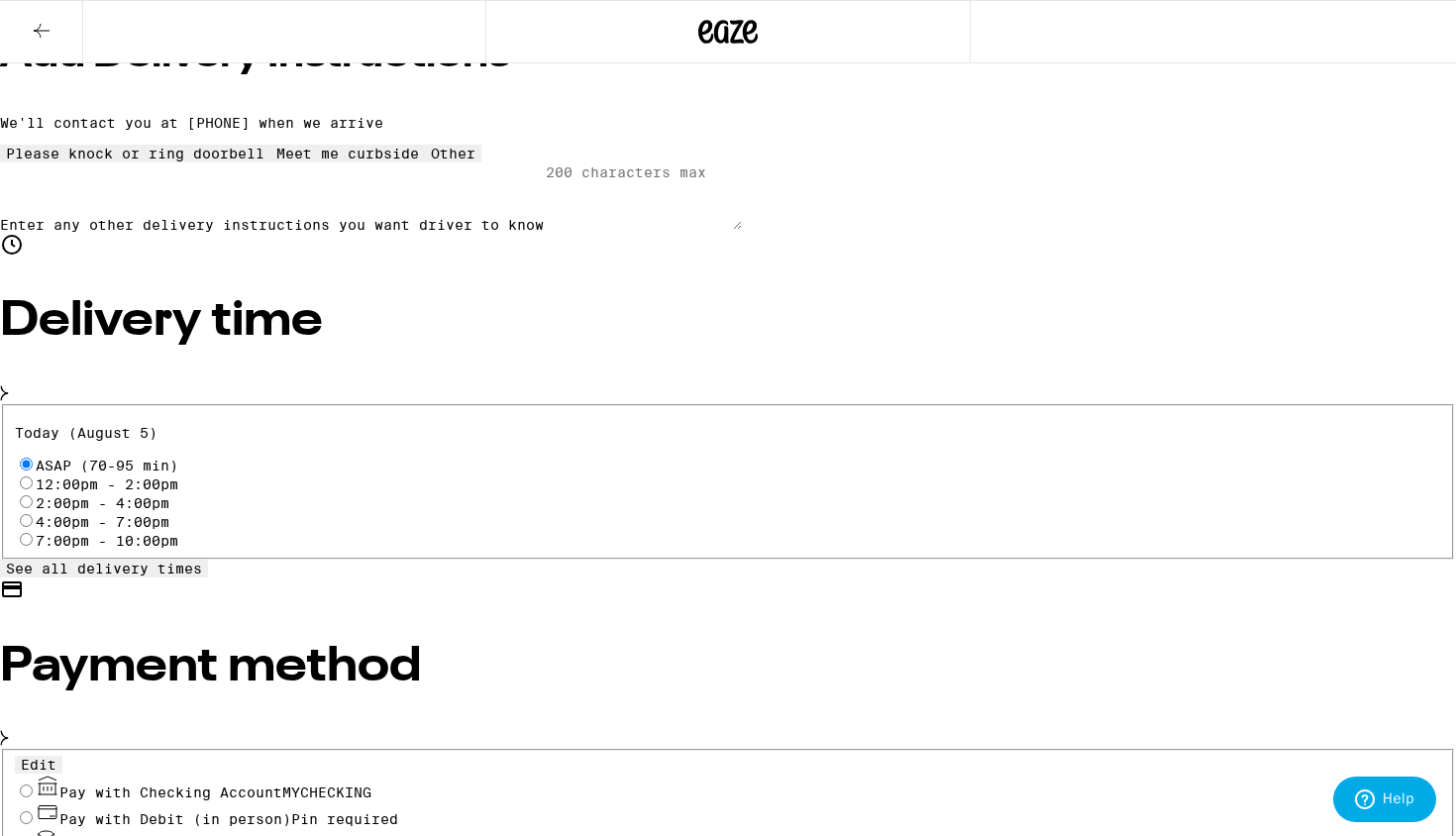 scroll, scrollTop: 405, scrollLeft: 0, axis: vertical 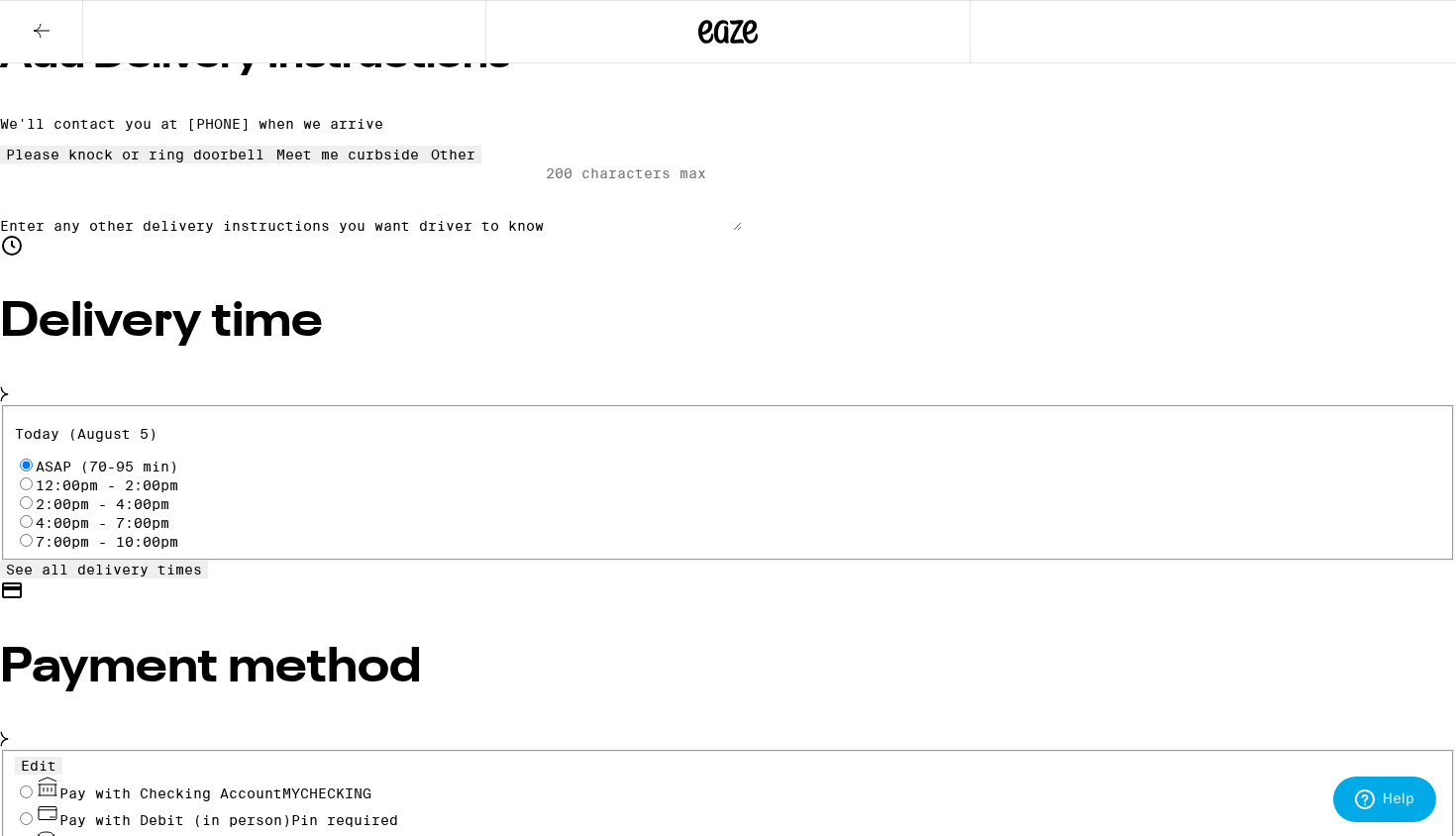 click on "Pay with Checking Account MYCHECKING" at bounding box center (26, 791) 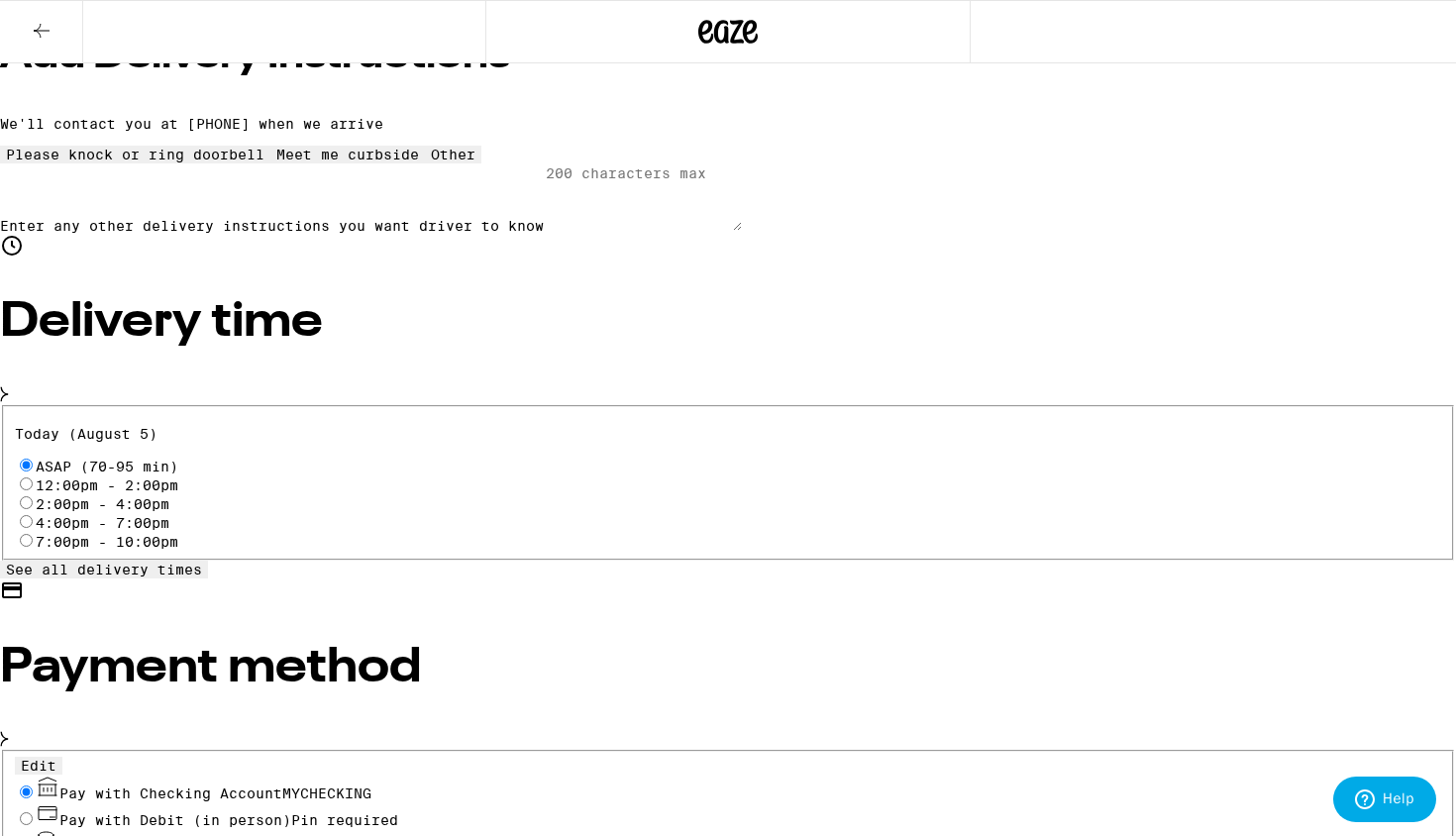 radio on "true" 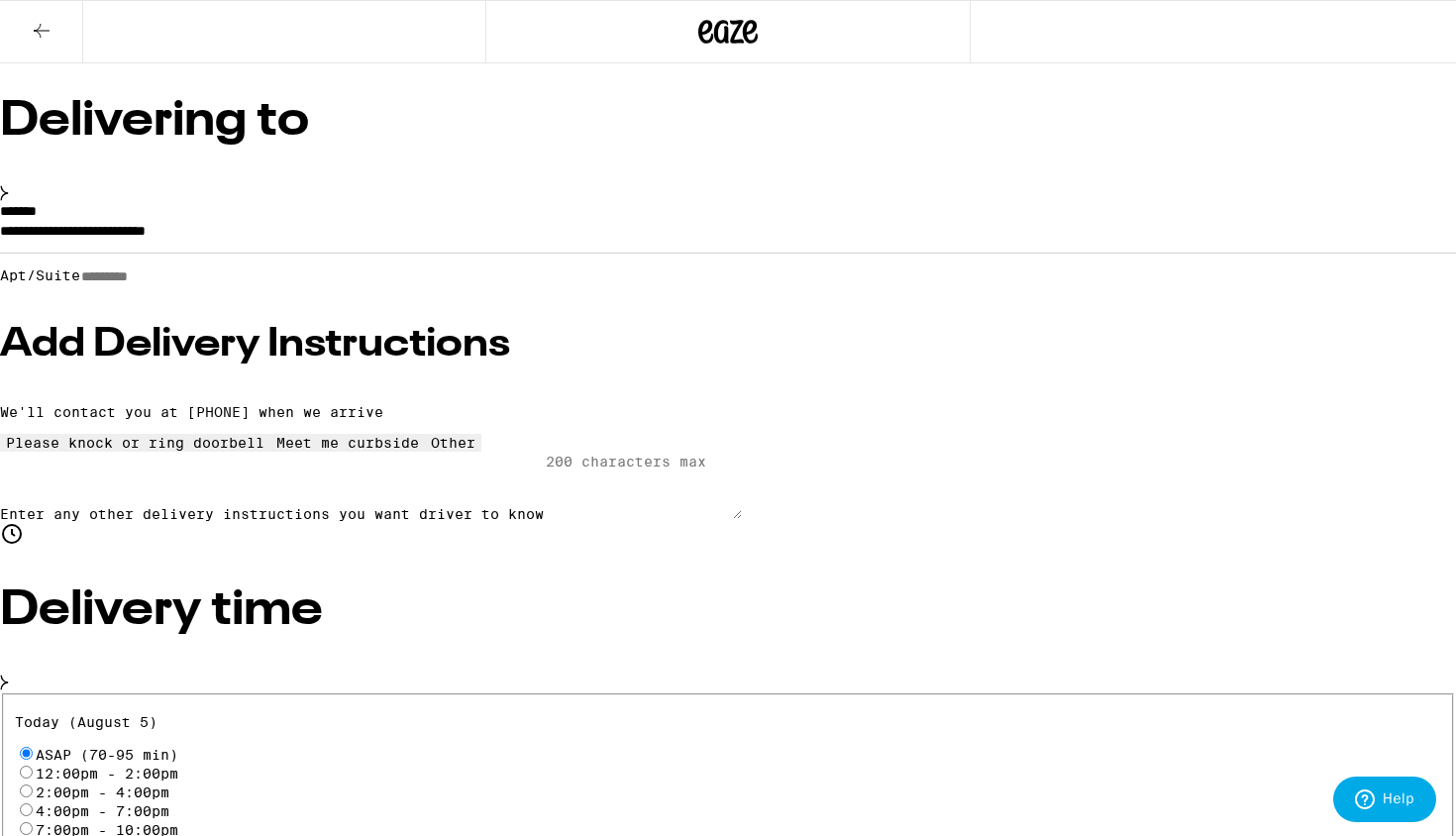 scroll, scrollTop: 97, scrollLeft: 0, axis: vertical 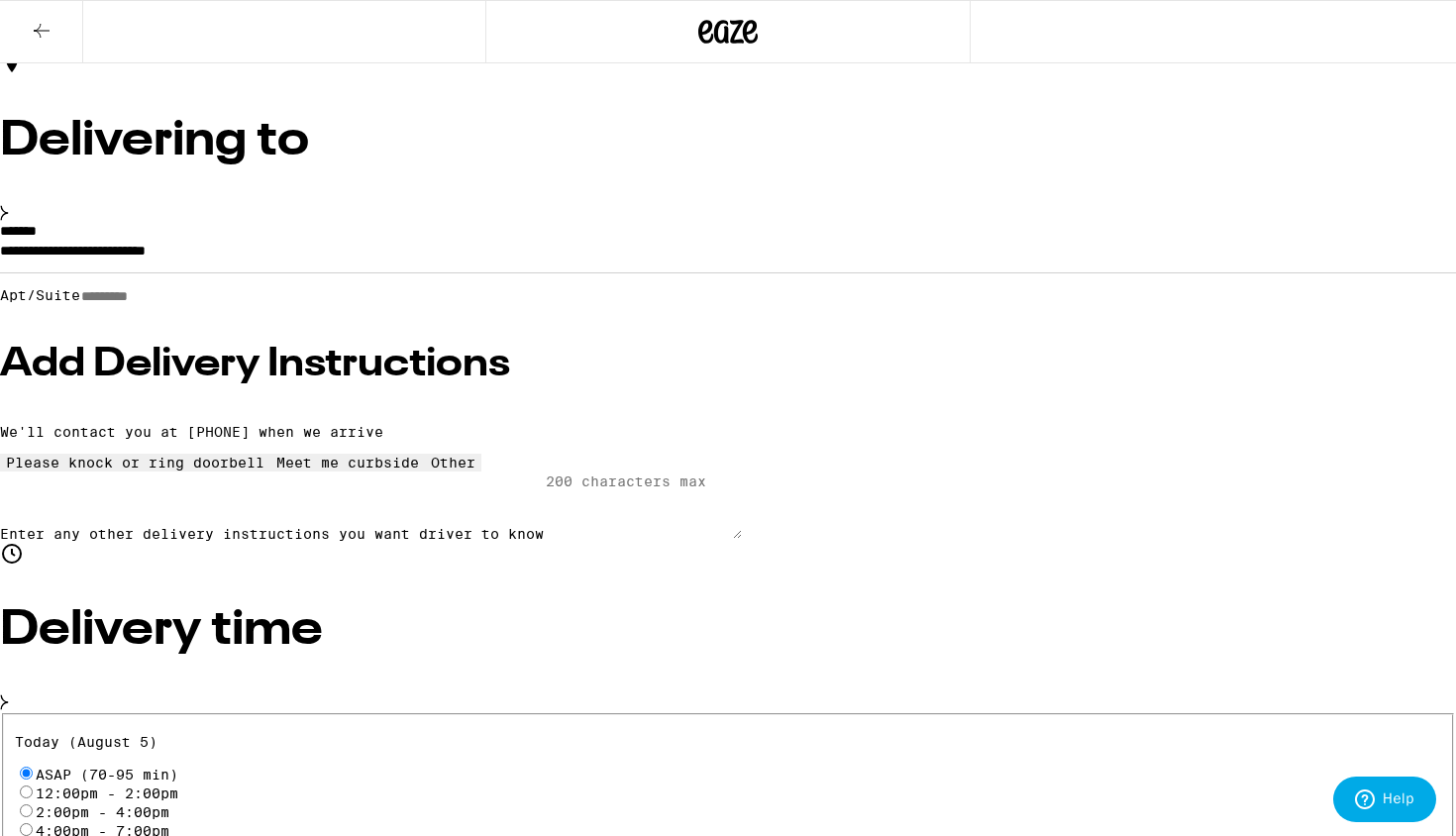 click on "Other" at bounding box center [728, 3256] 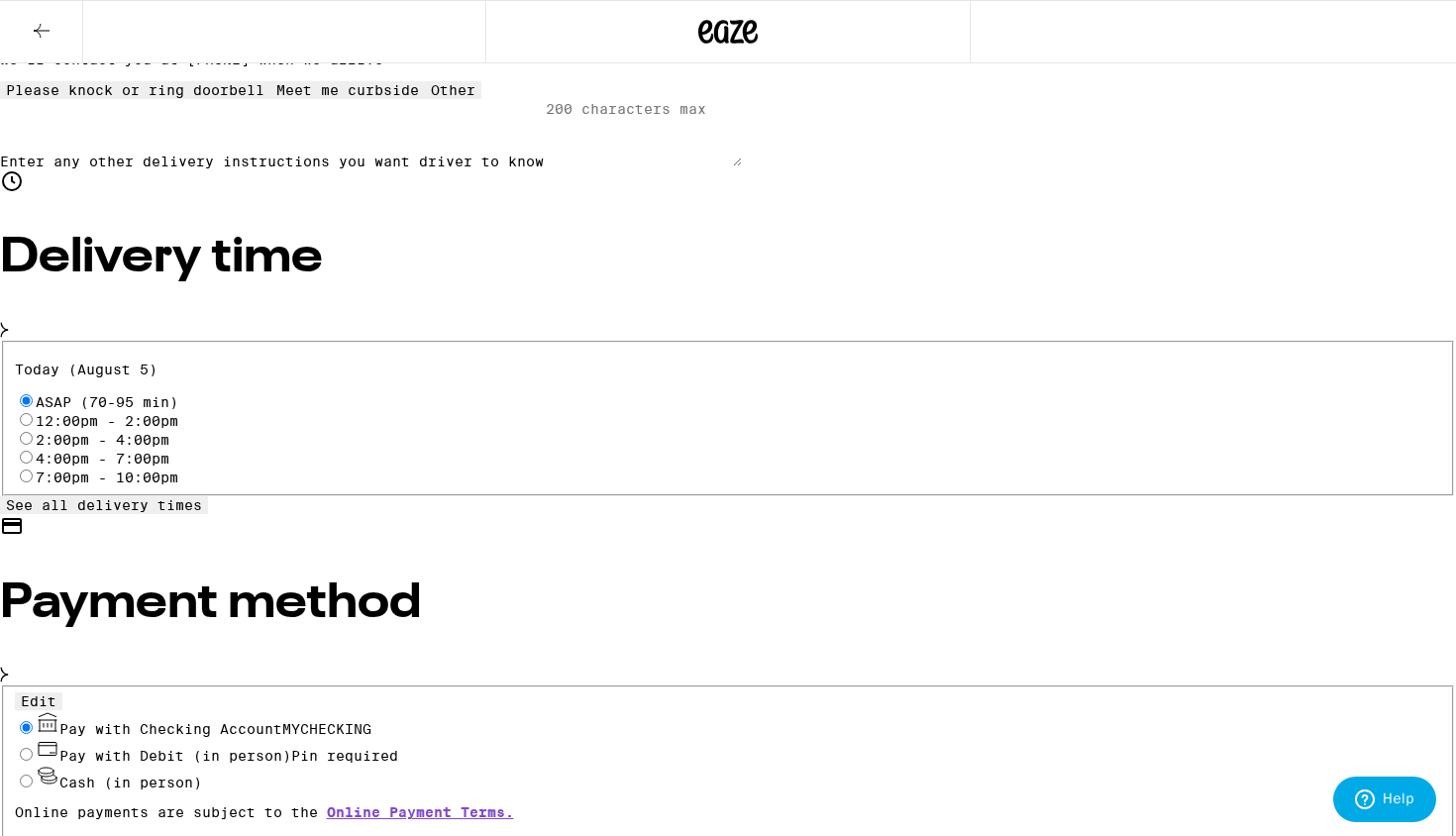 scroll, scrollTop: 469, scrollLeft: 0, axis: vertical 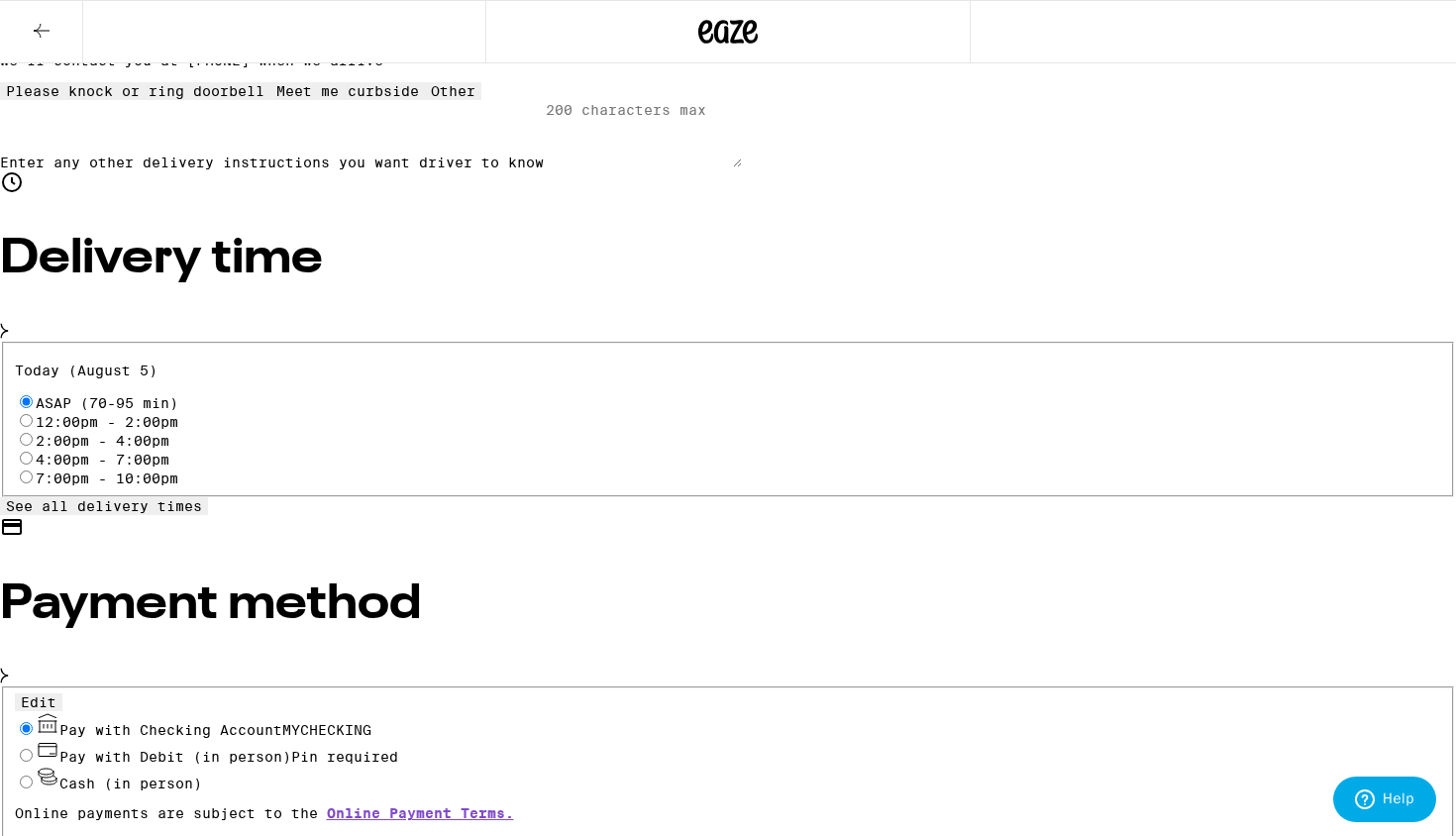 click on "Place Order" at bounding box center (54, 3058) 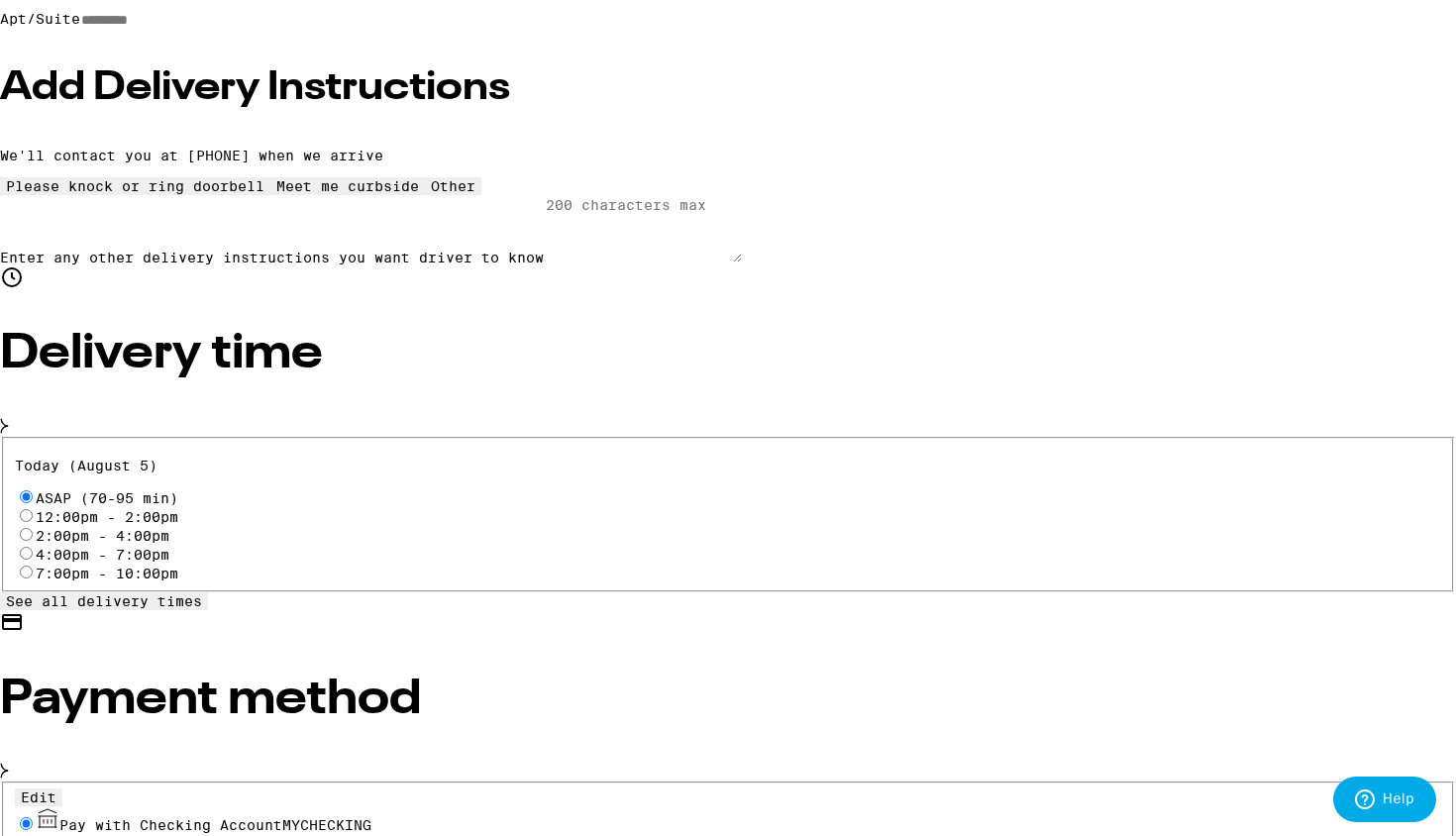 click on "Pay with Debit (in person) Pin required" at bounding box center [26, 850] 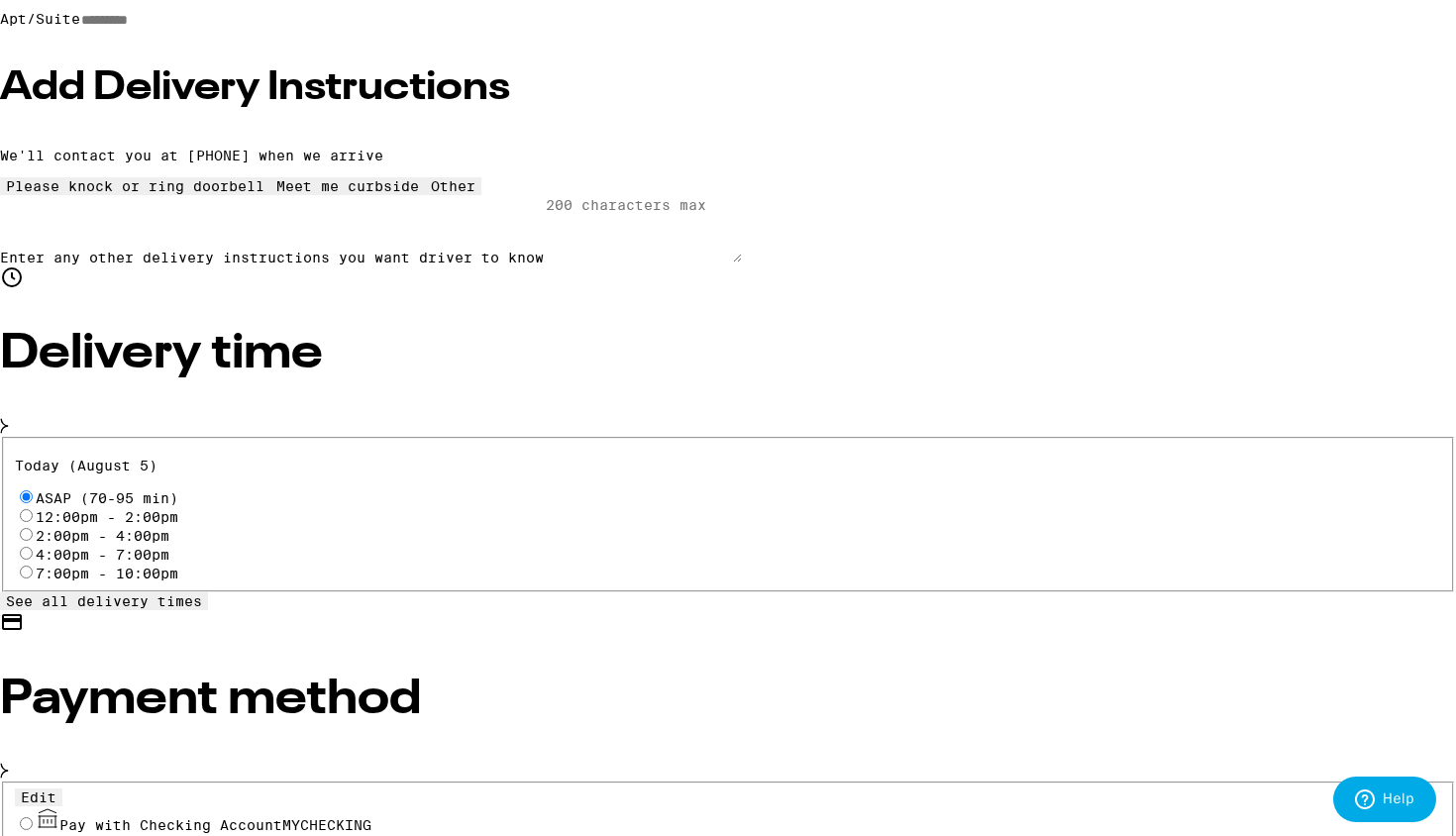 radio on "true" 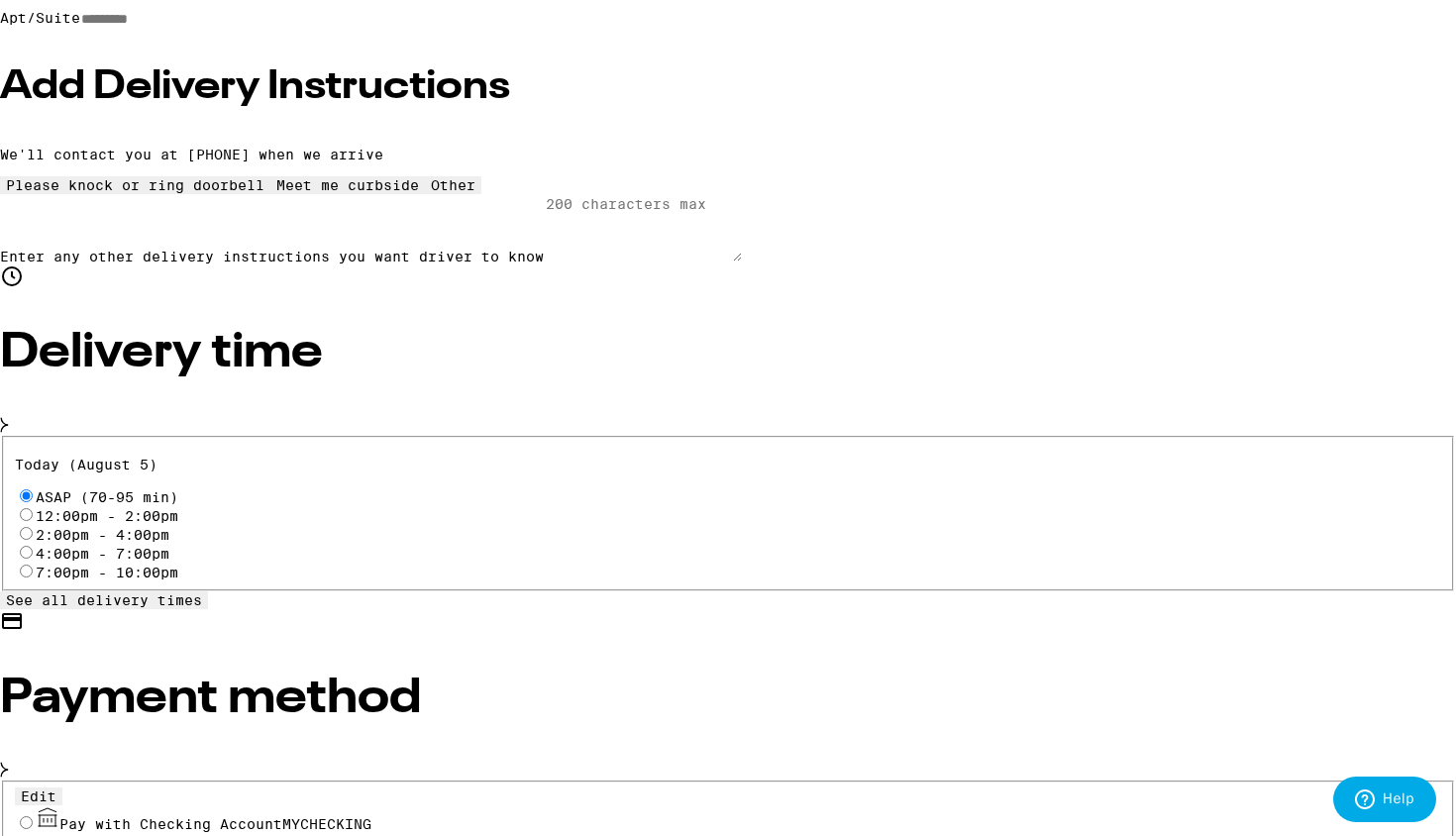 scroll, scrollTop: 469, scrollLeft: 0, axis: vertical 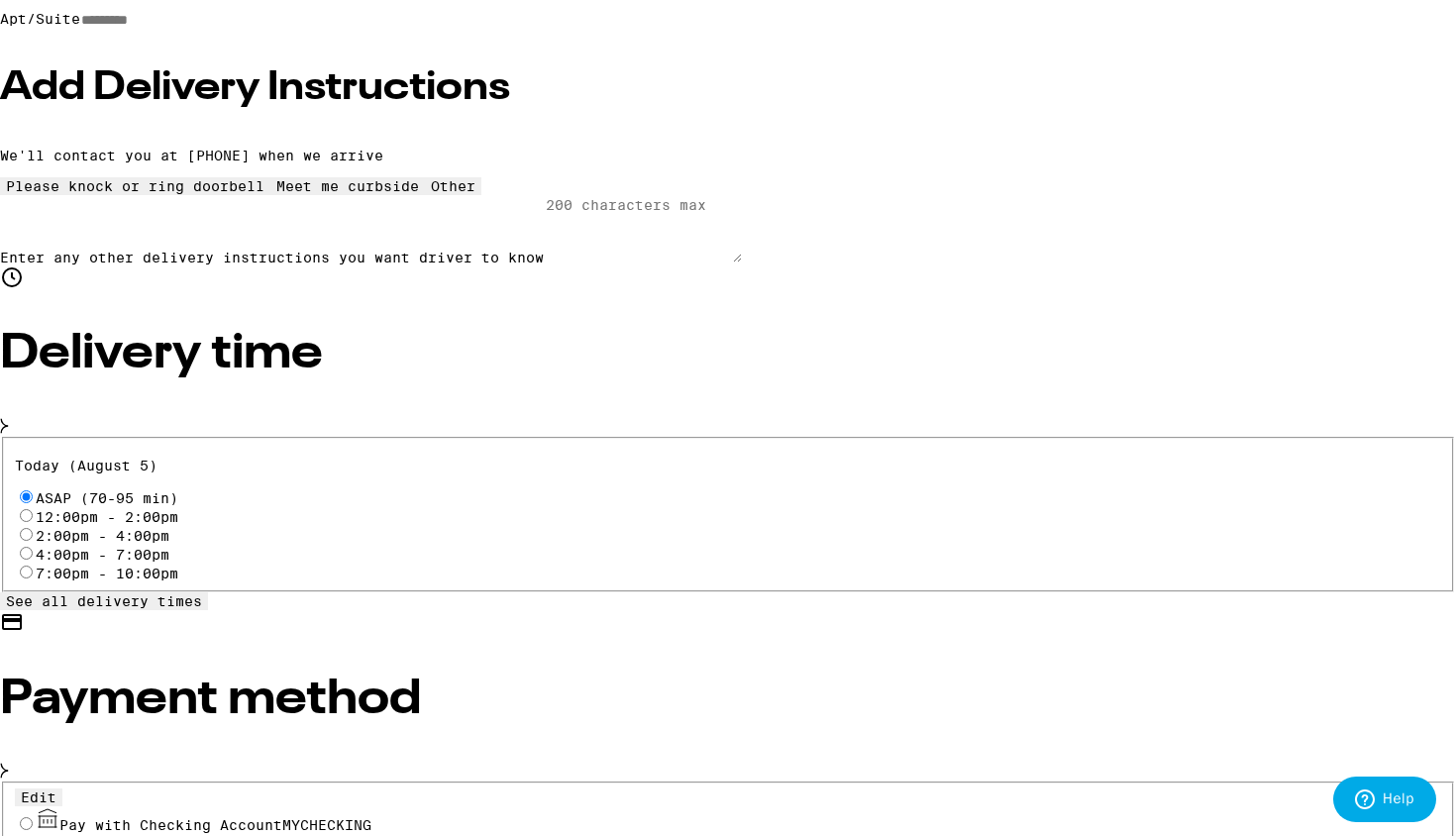 click on "12:00pm - 2:00pm" at bounding box center [26, 515] 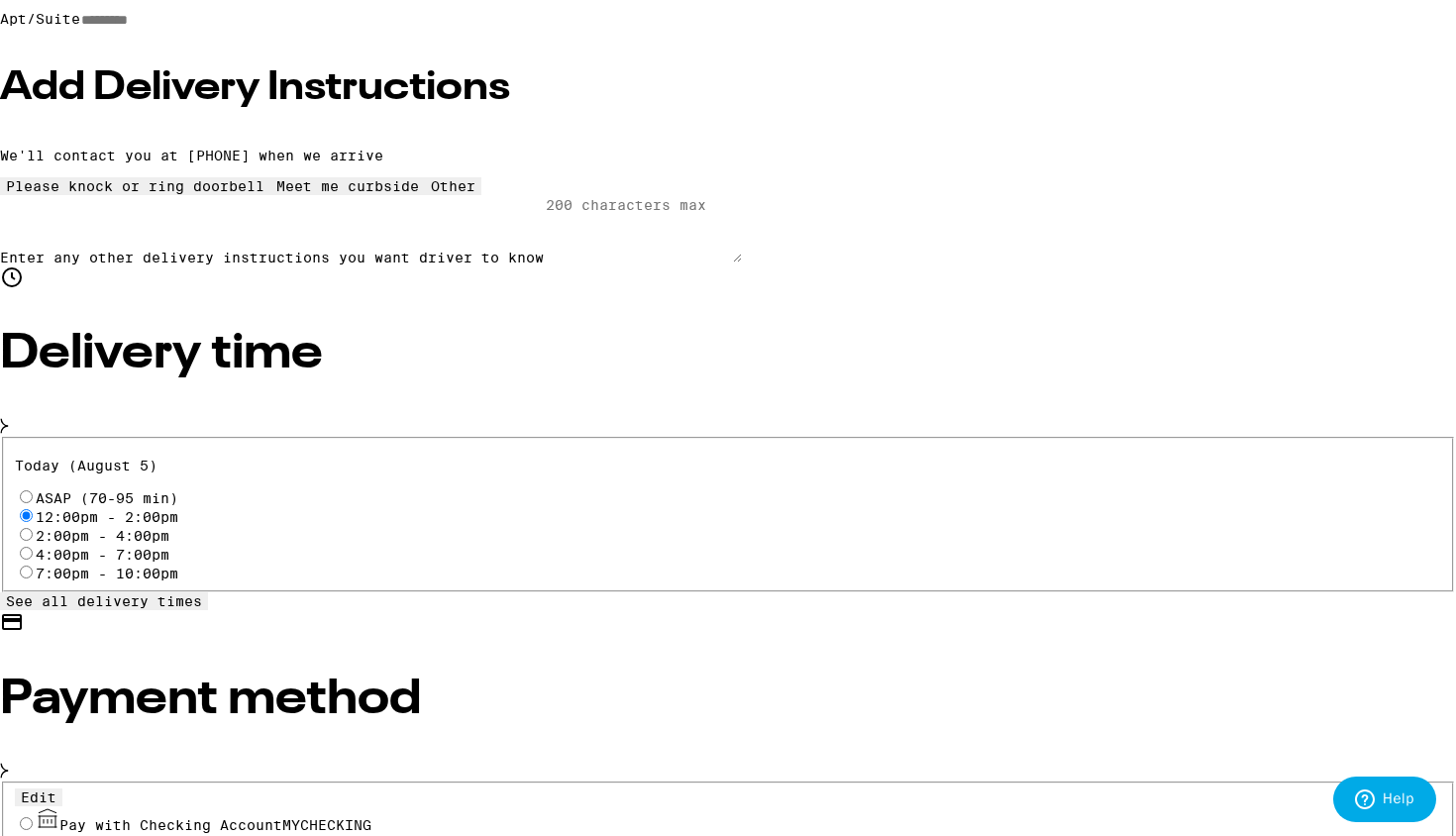 radio on "true" 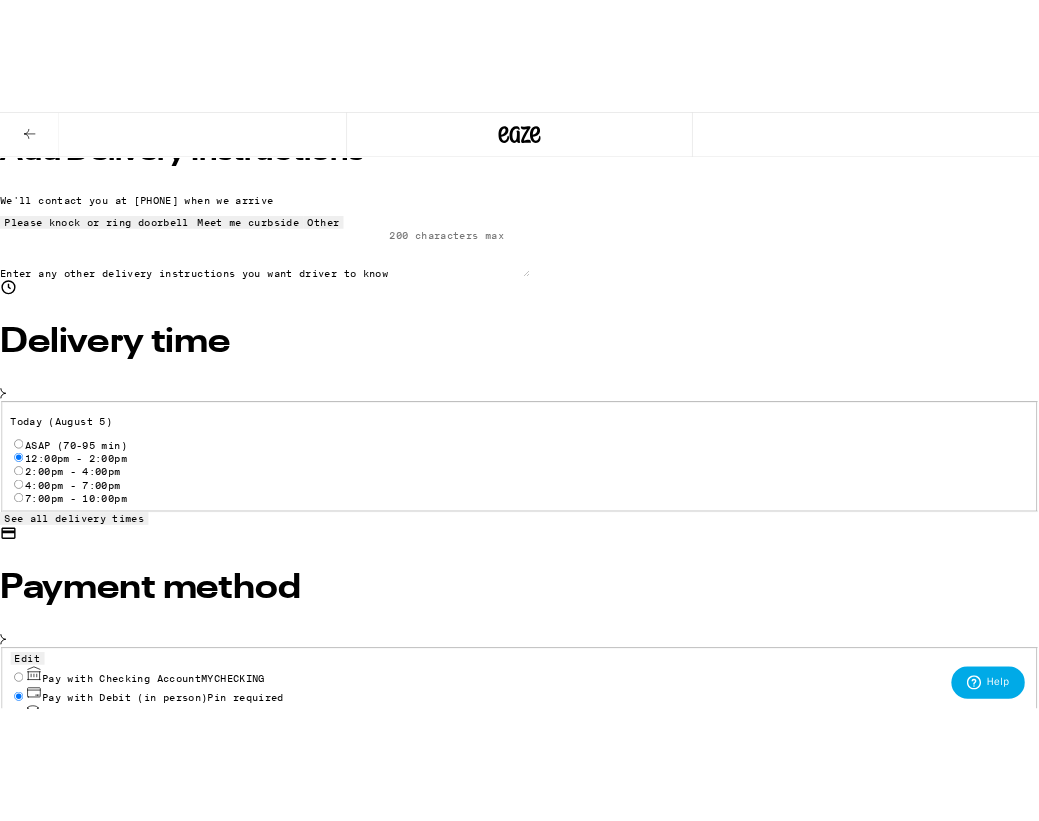 scroll, scrollTop: 0, scrollLeft: 0, axis: both 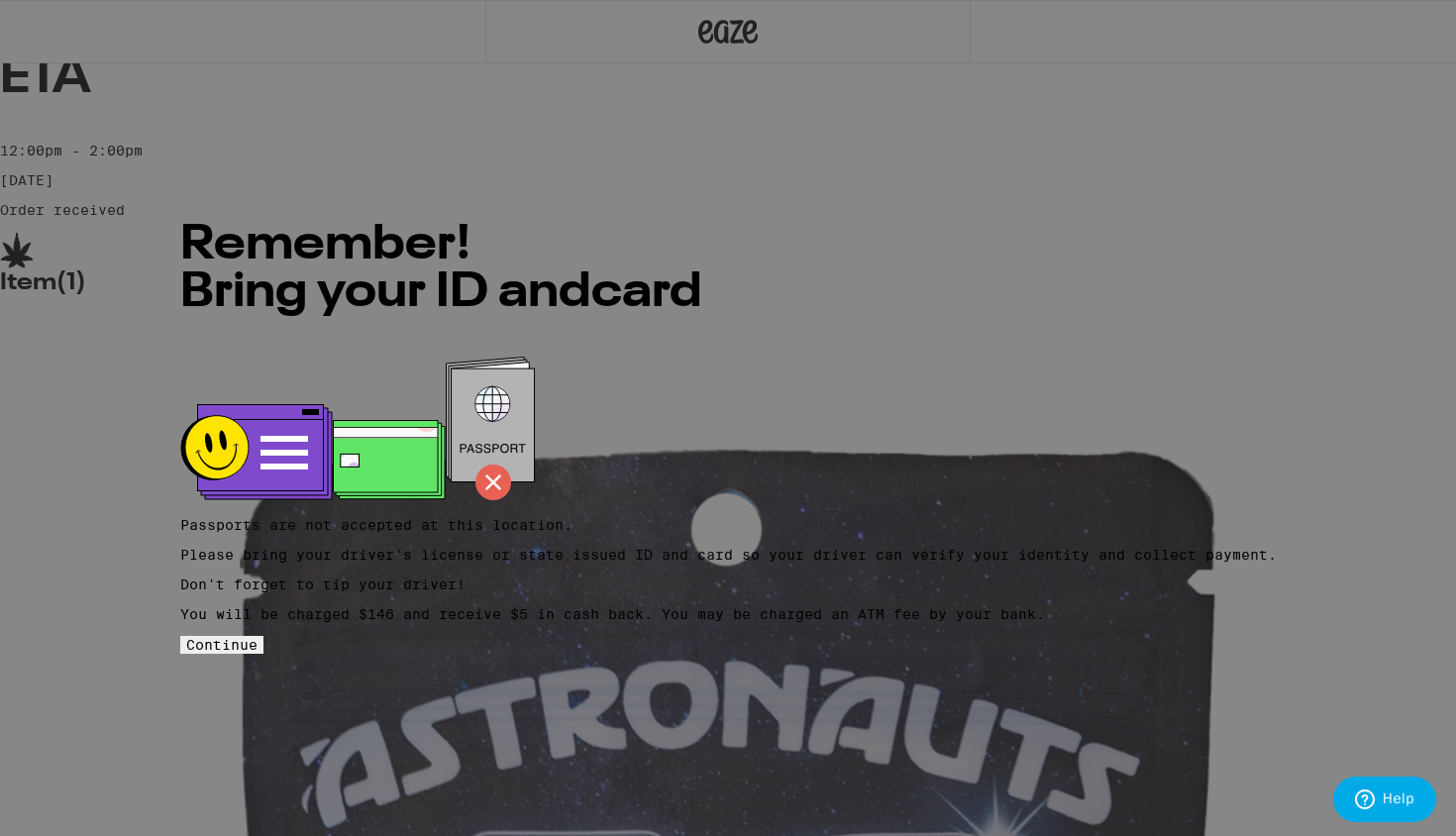 click on "Continue" at bounding box center [222, 645] 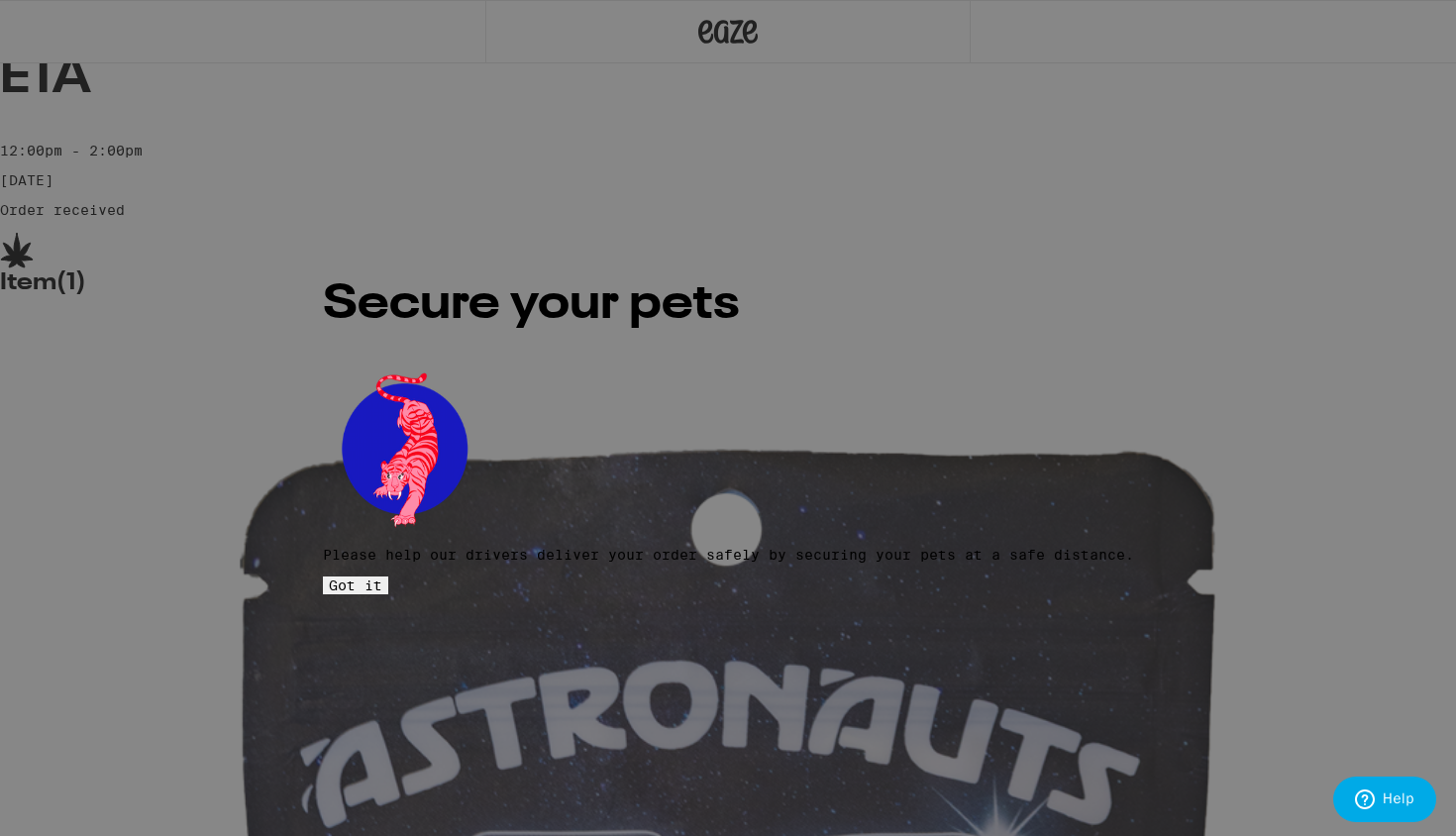 click on "Got it" at bounding box center (356, 585) 